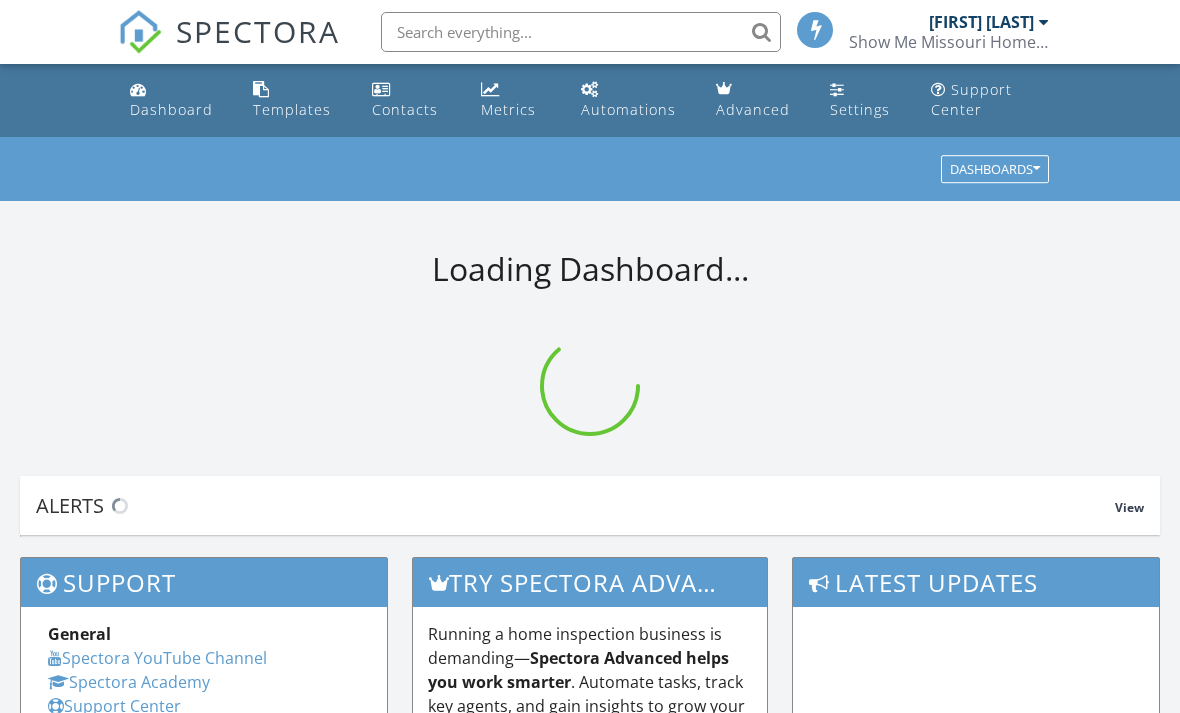 scroll, scrollTop: 0, scrollLeft: 0, axis: both 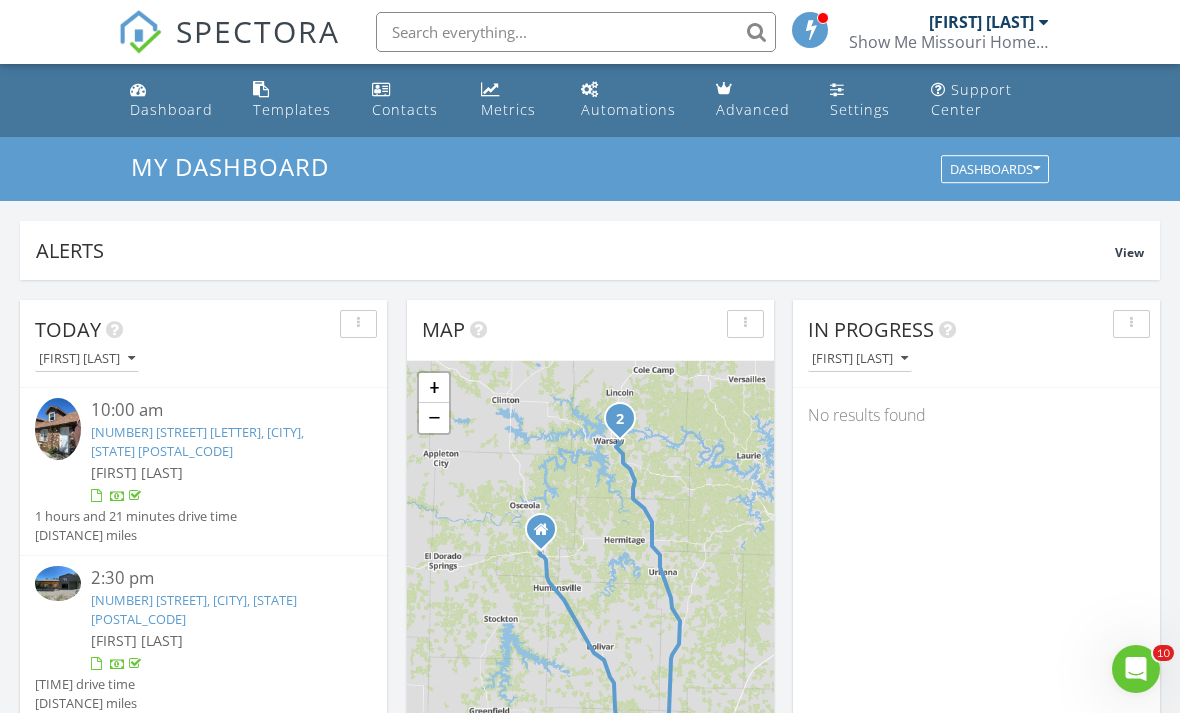 click on "Metrics" at bounding box center (508, 109) 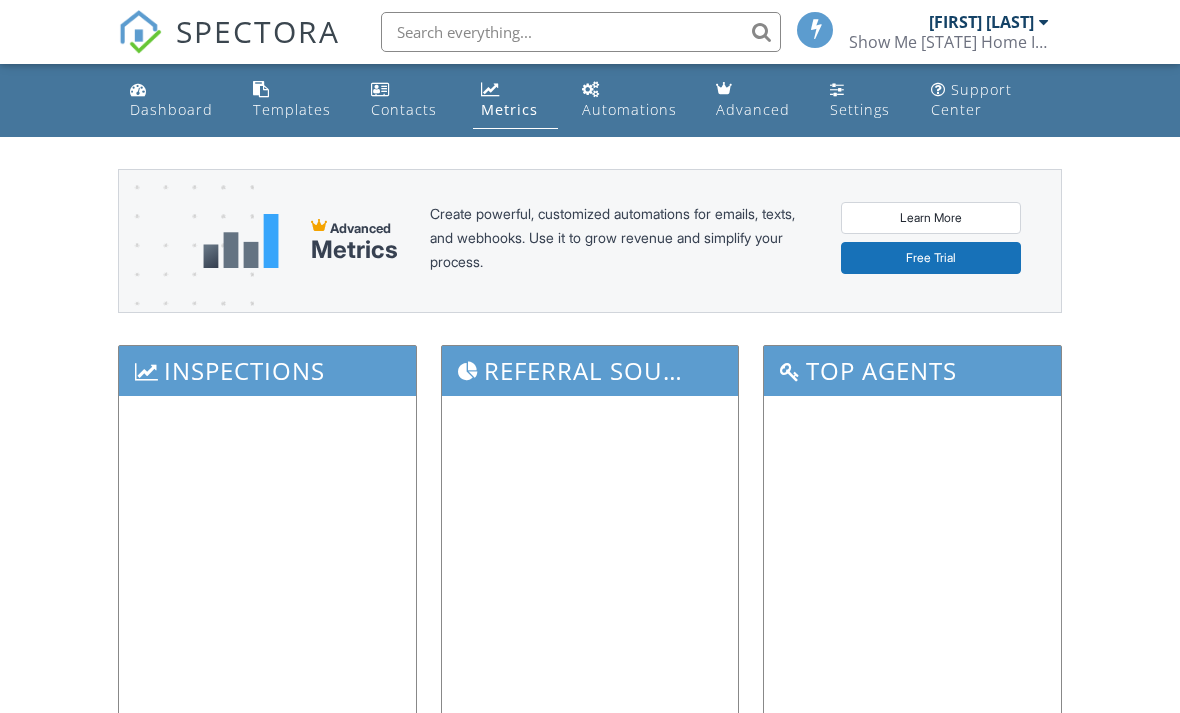 scroll, scrollTop: 0, scrollLeft: 0, axis: both 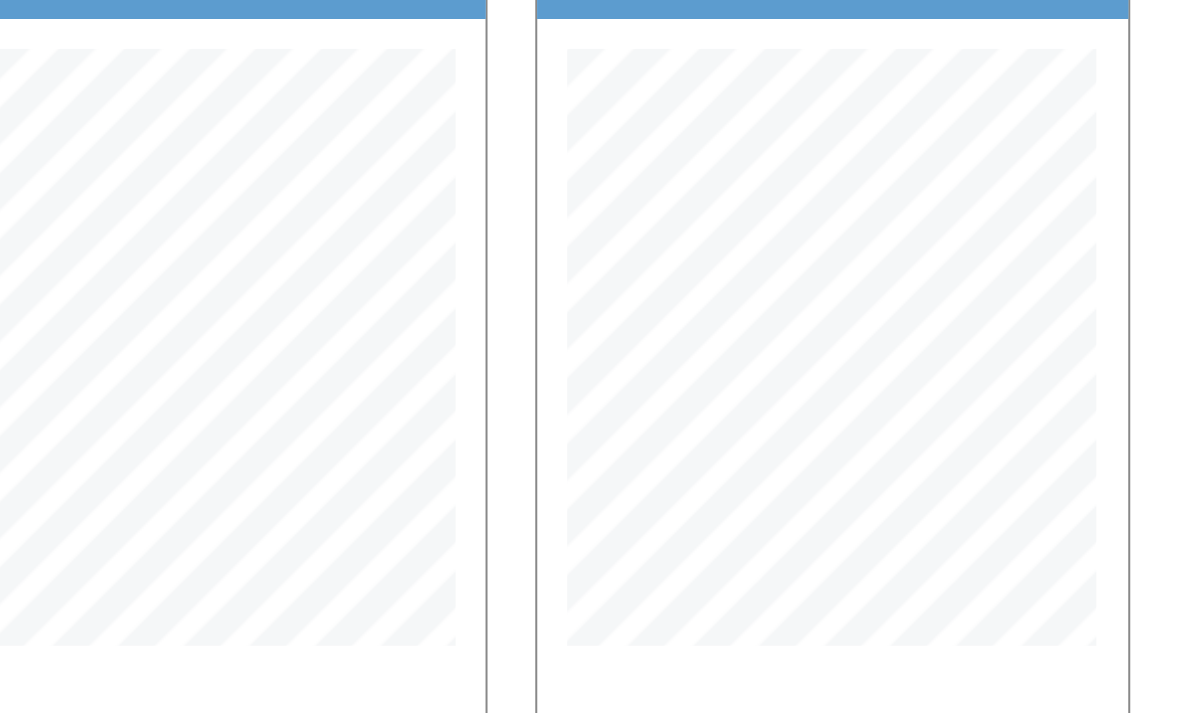 click at bounding box center (590, 275) 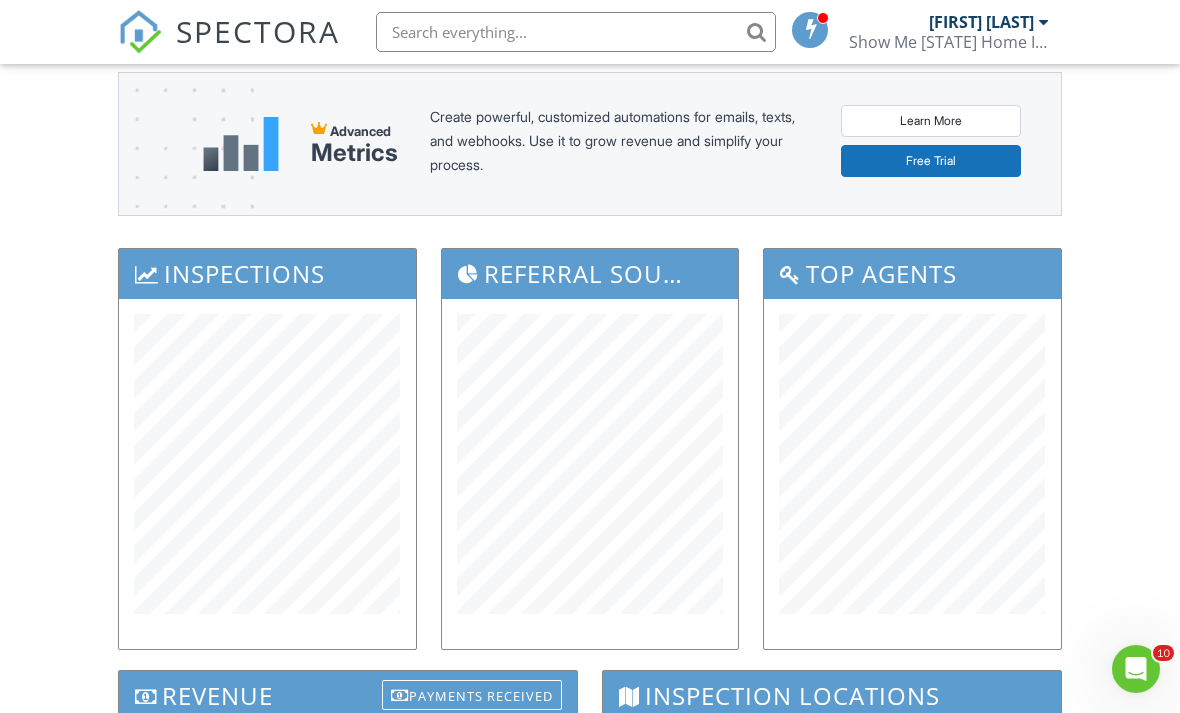scroll, scrollTop: 0, scrollLeft: 0, axis: both 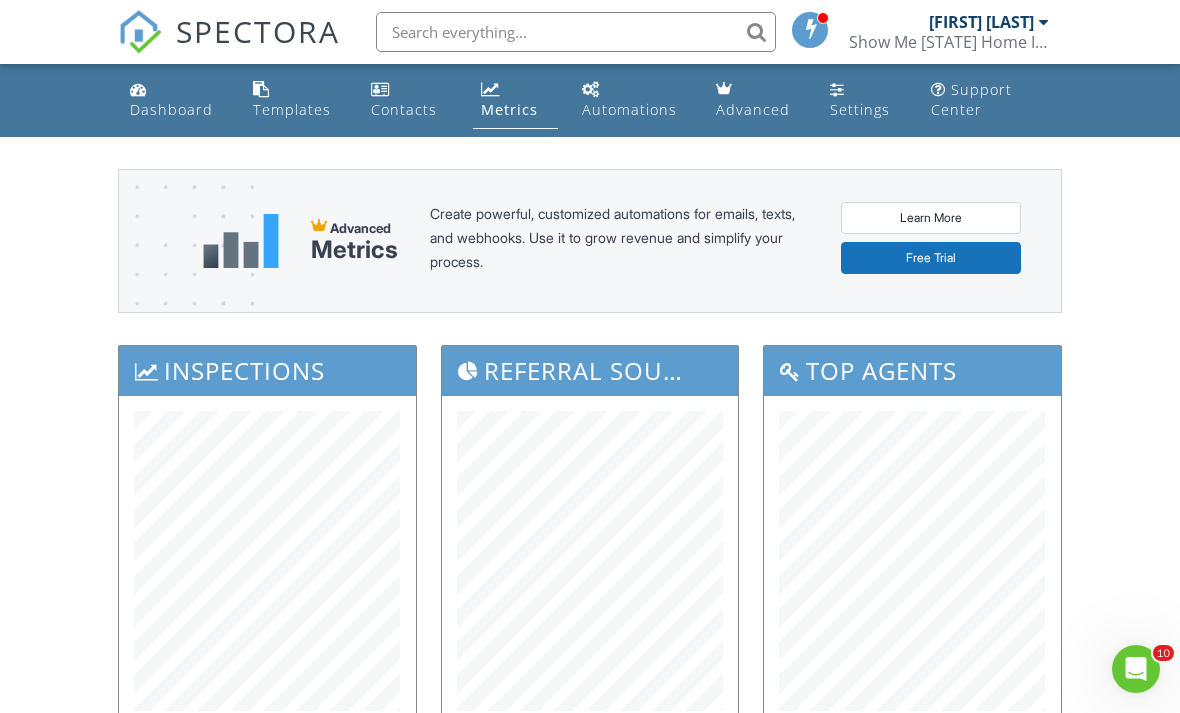 click at bounding box center [576, 32] 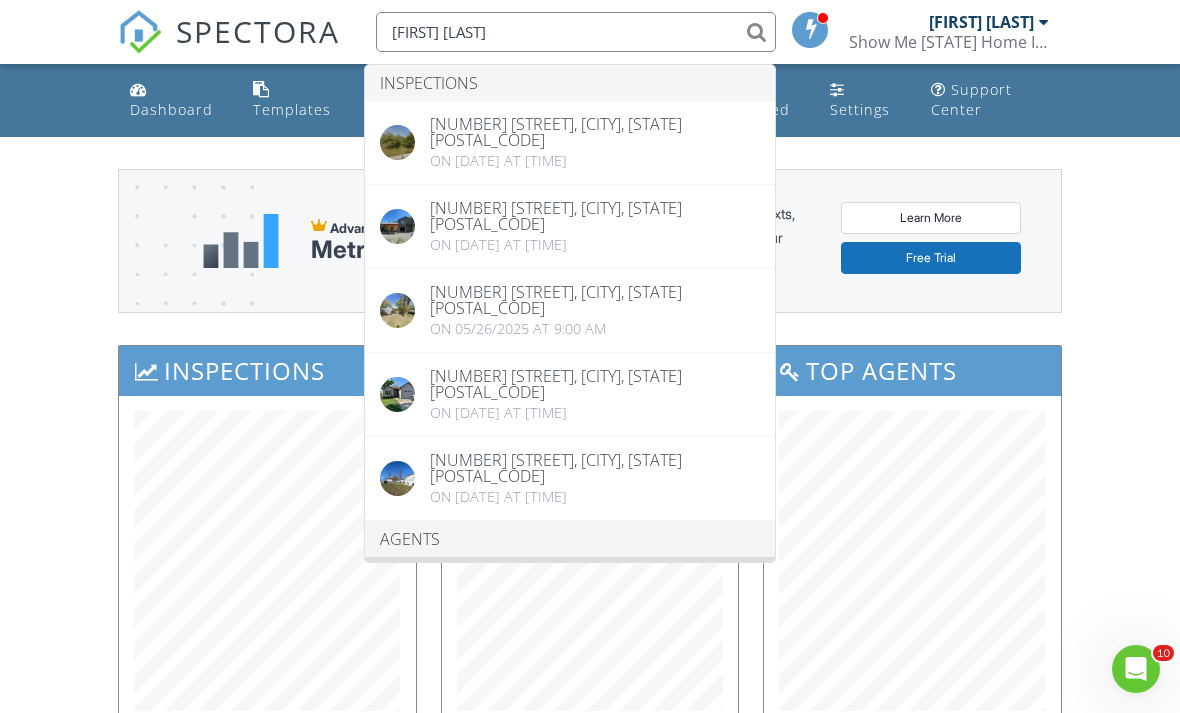 type on "Angie seaton" 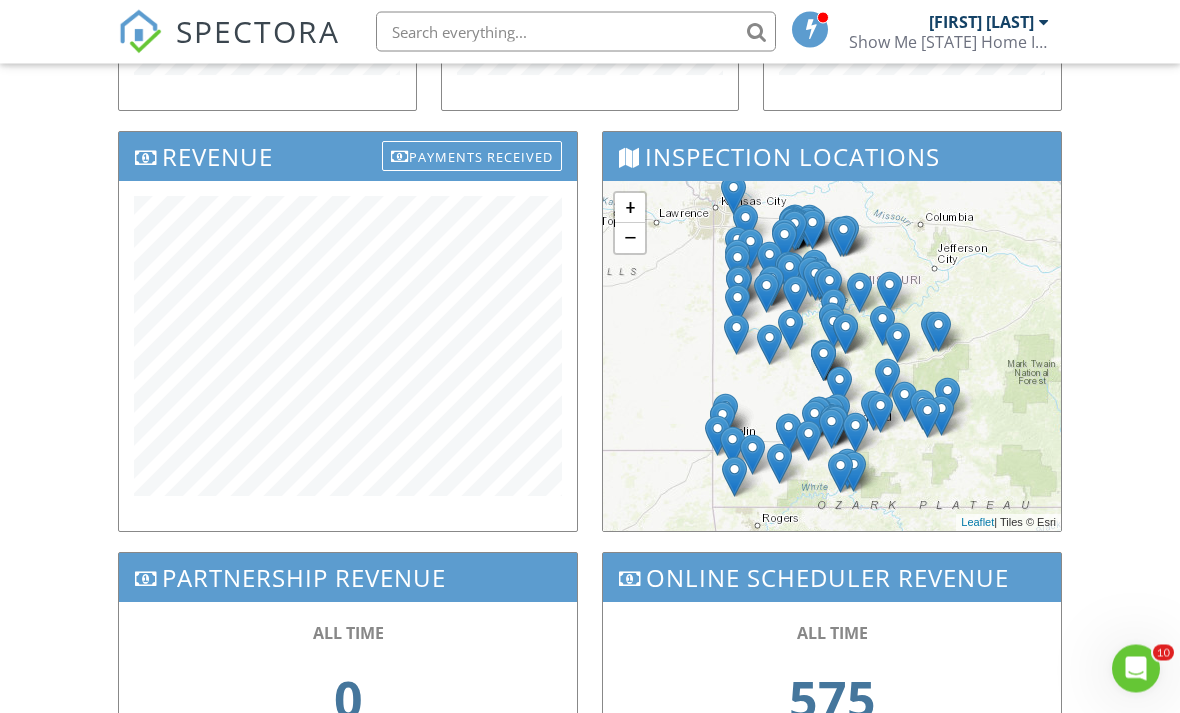 scroll, scrollTop: 695, scrollLeft: 0, axis: vertical 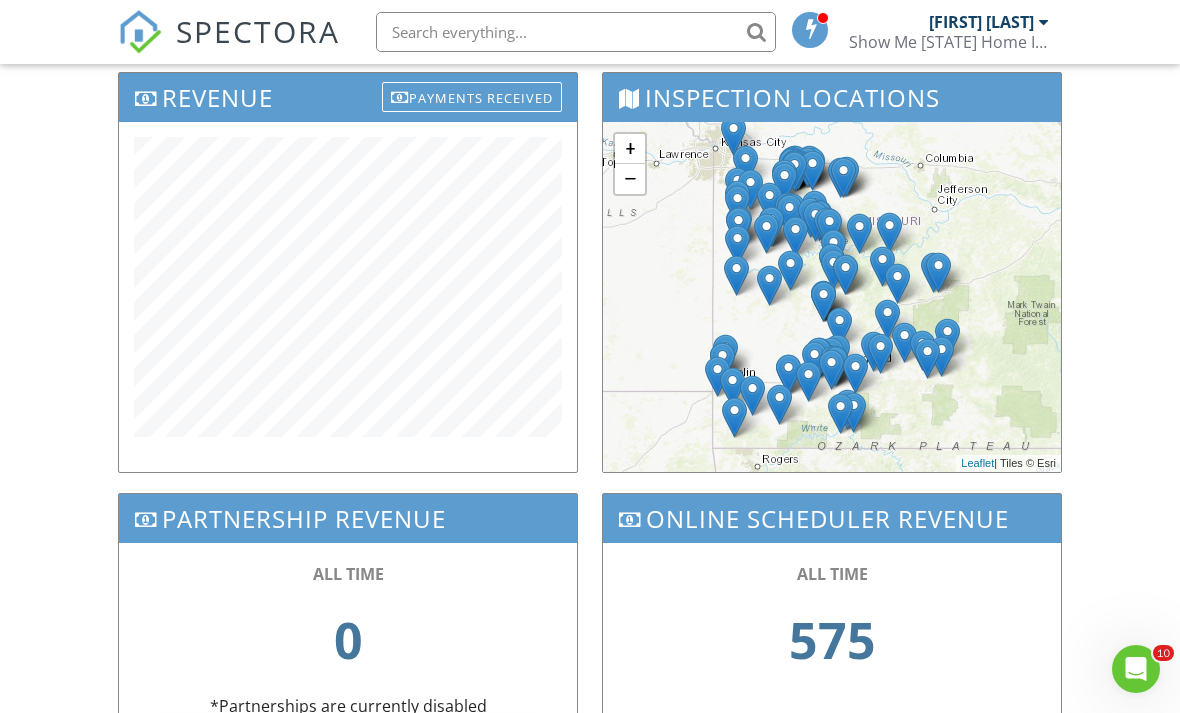 click on "Dashboard
Templates
Contacts
Metrics
Automations
Advanced
Settings
Support Center
Advanced
Metrics
Create powerful, customized automations for emails, texts, and webhooks.
Use it to grow revenue and simplify your process.
Learn More
Free Trial
Inspections
Referral Sources
Top Agents
Revenue
Payments Received
Inspection Locations
+ − Leaflet  | Tiles © Esri
Partnership Revenue
ALL TIME
0
*Partnerships are currently disabled
Enable Partnerships
Online Scheduler Revenue
ALL TIME
575
Start Date
End Date
Okay
Cancel" at bounding box center (590, 115) 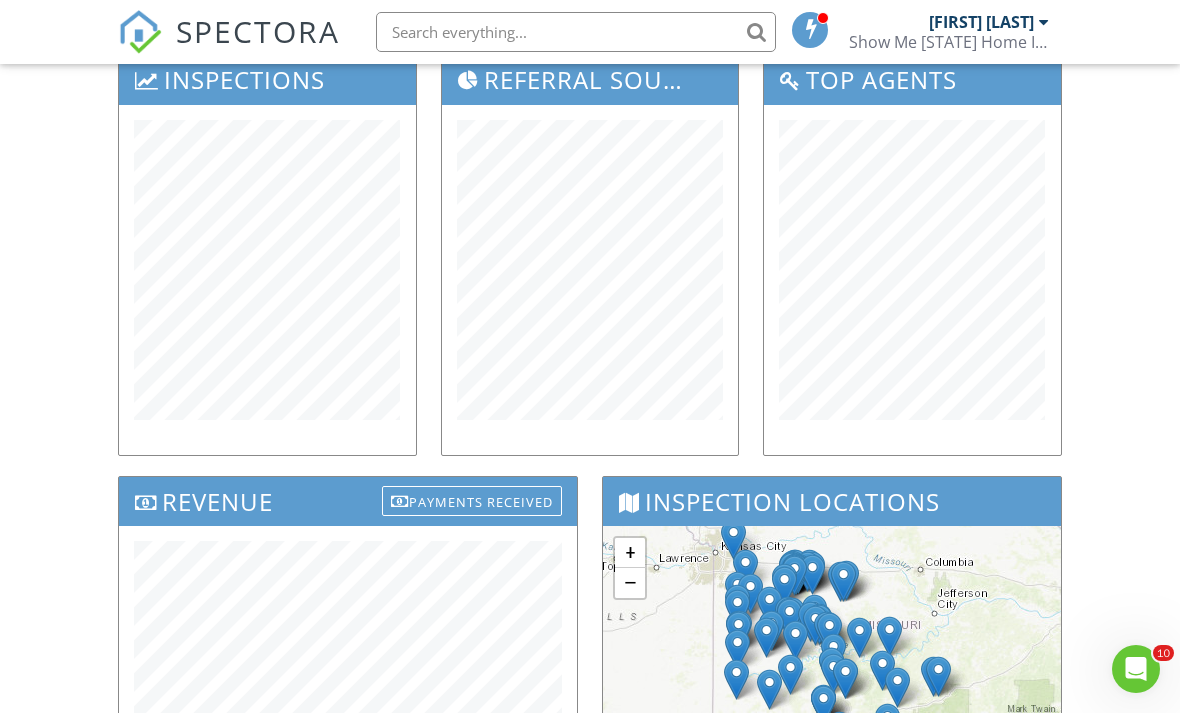 scroll, scrollTop: 314, scrollLeft: 0, axis: vertical 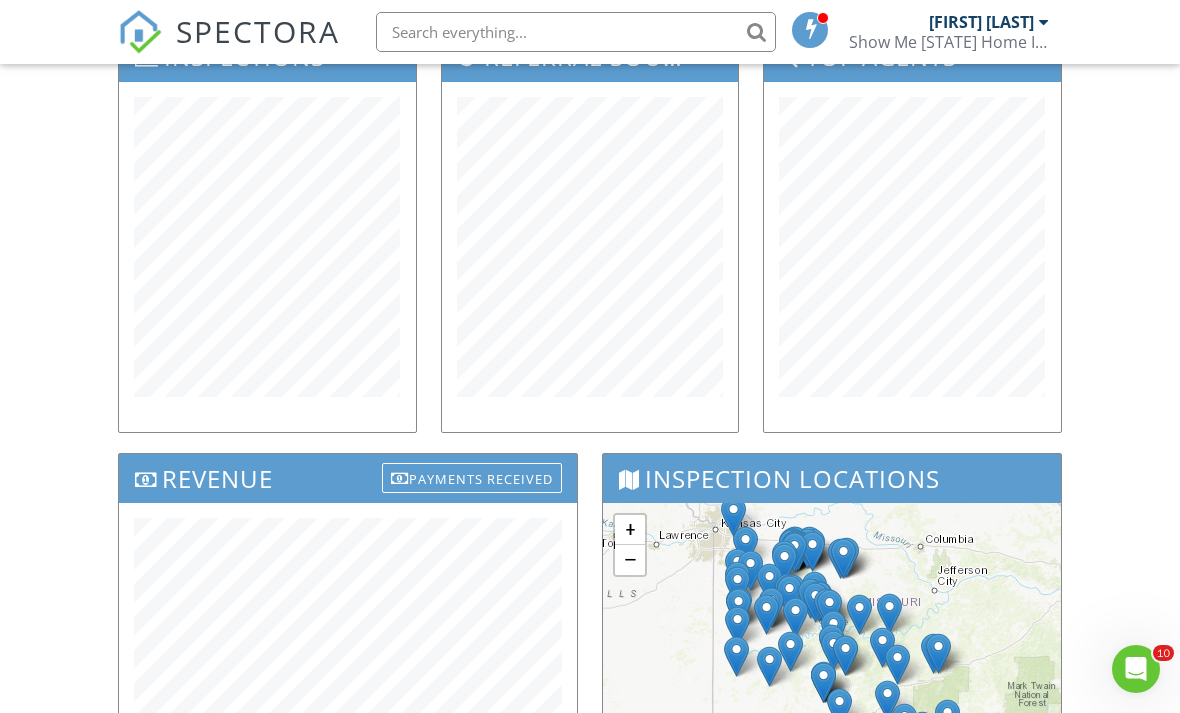 click on "Dashboard
Templates
Contacts
Metrics
Automations
Advanced
Settings
Support Center
Advanced
Metrics
Create powerful, customized automations for emails, texts, and webhooks.
Use it to grow revenue and simplify your process.
Learn More
Free Trial
Inspections
Referral Sources
Top Agents
Revenue
Payments Received
Inspection Locations
+ − Leaflet  | Tiles © Esri
Partnership Revenue
ALL TIME
0
*Partnerships are currently disabled
Enable Partnerships
Online Scheduler Revenue
ALL TIME
575
Start Date
End Date
Okay
Cancel" at bounding box center [590, 496] 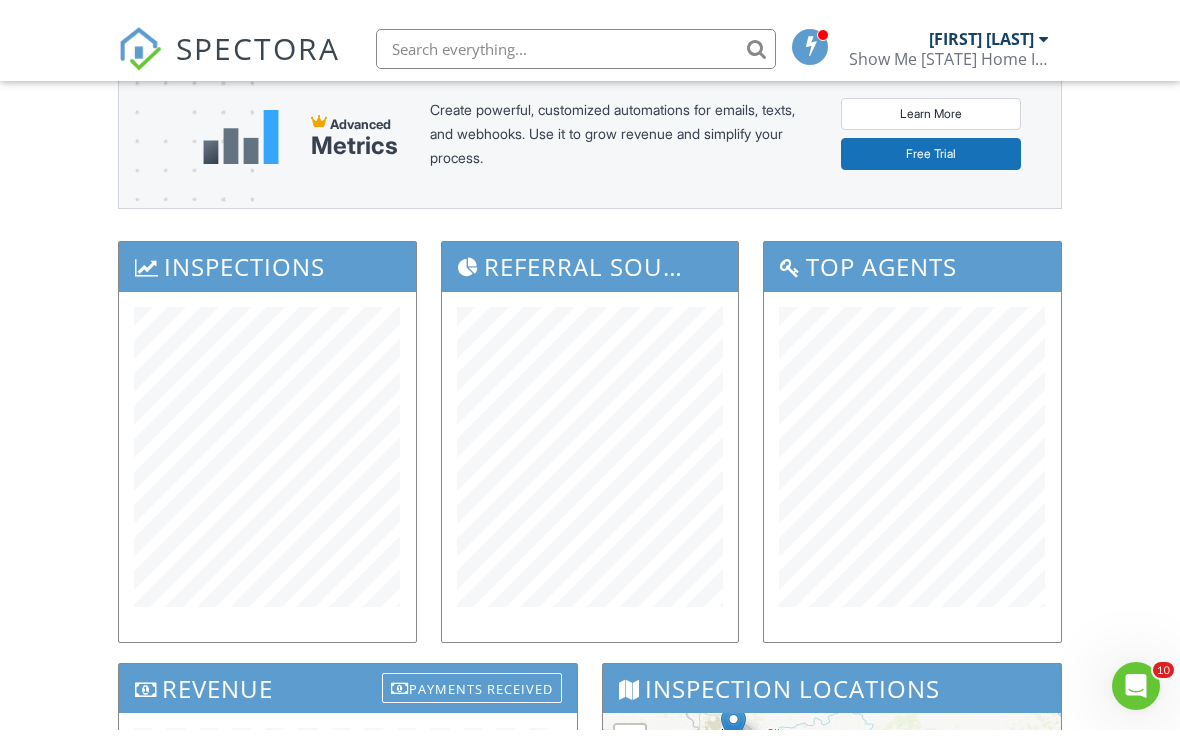 scroll, scrollTop: 0, scrollLeft: 0, axis: both 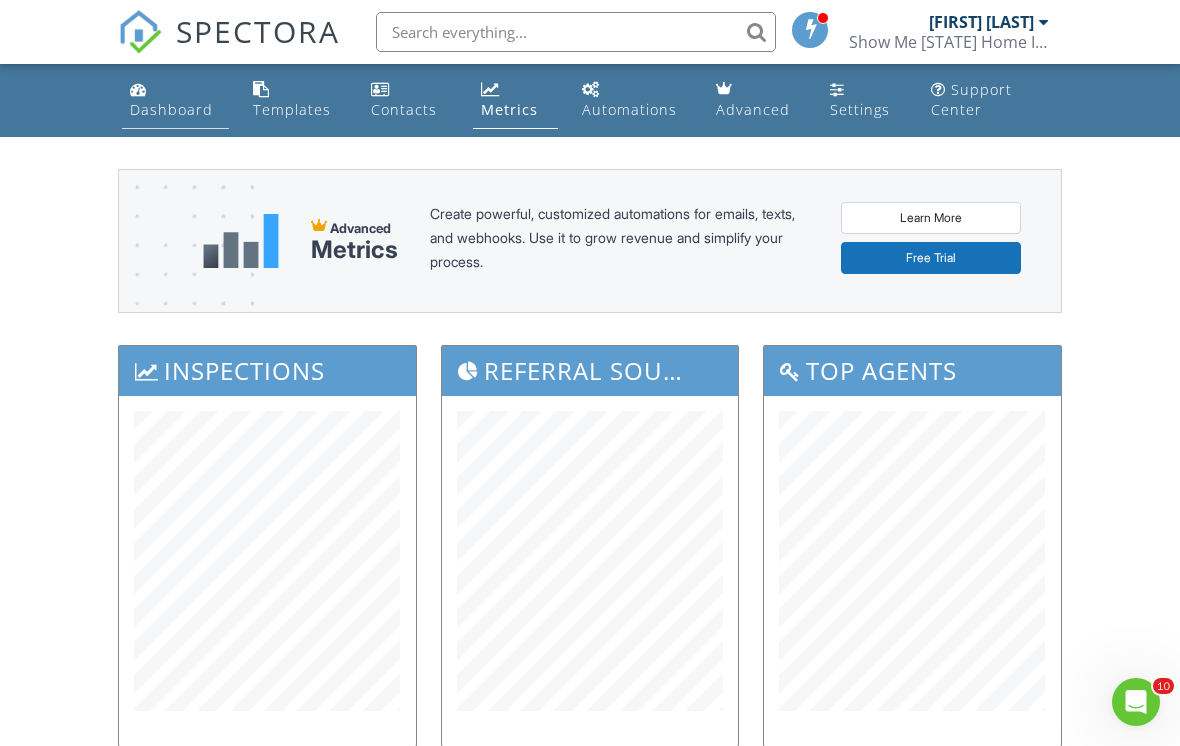 click on "Dashboard" at bounding box center [171, 109] 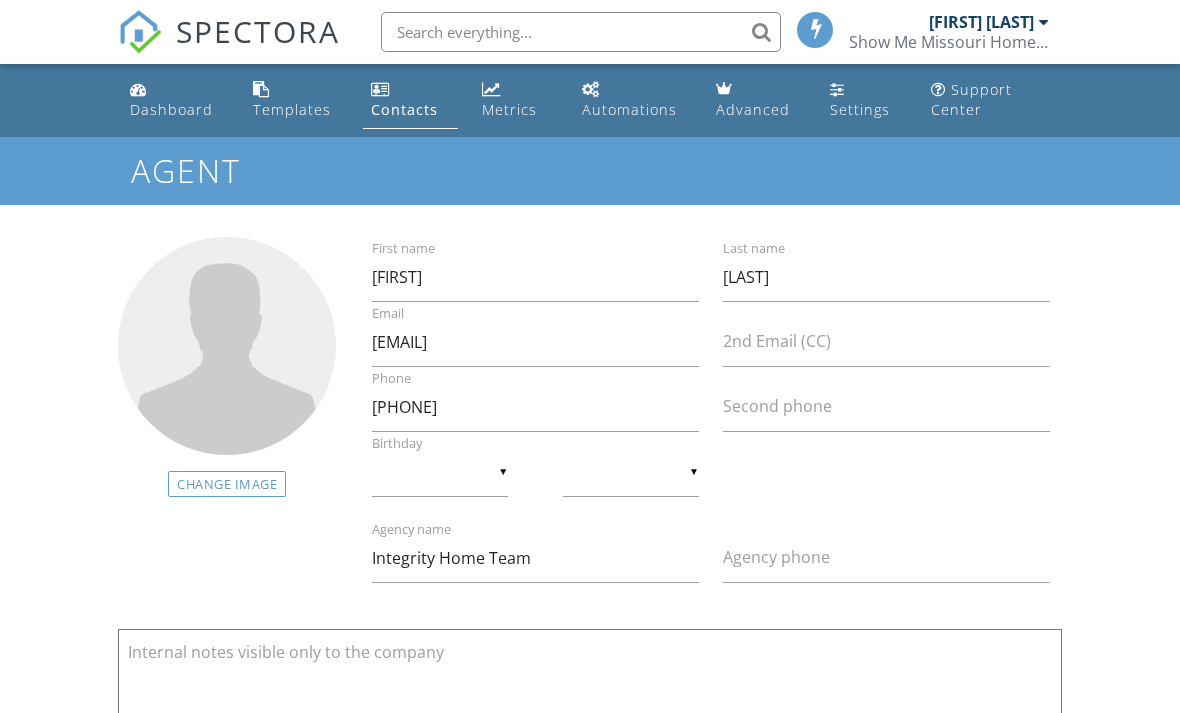 scroll, scrollTop: 0, scrollLeft: 0, axis: both 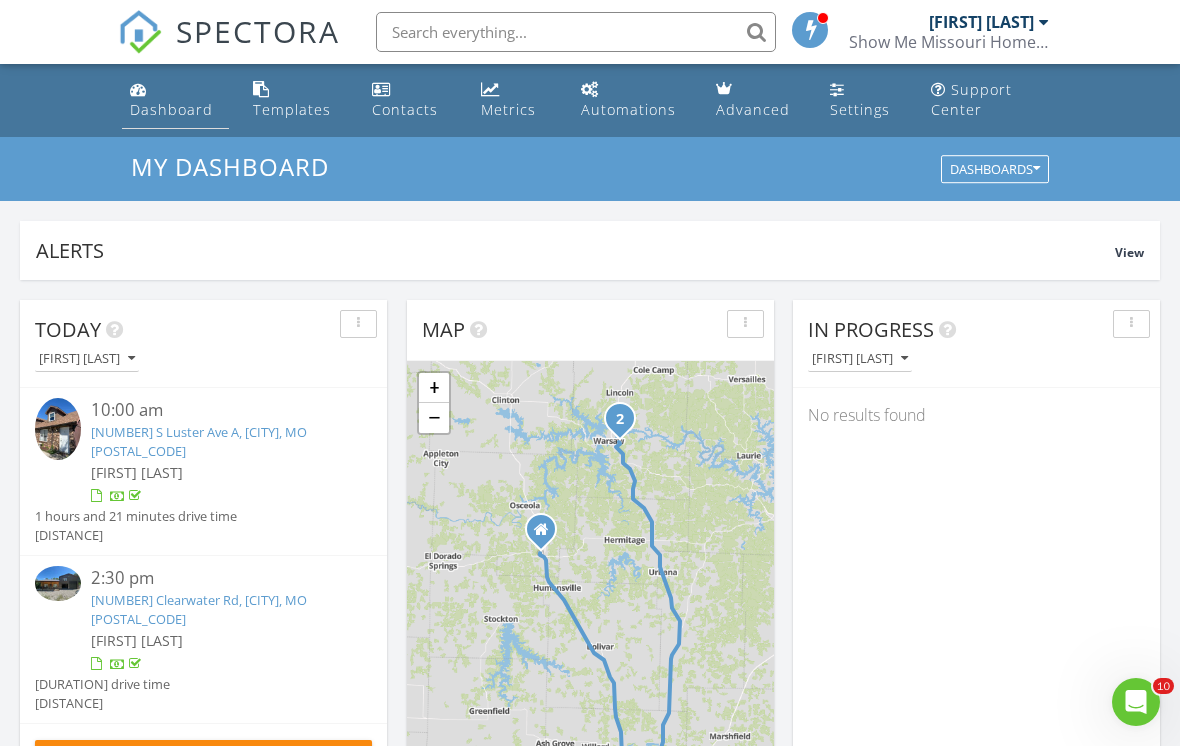 click at bounding box center [138, 89] 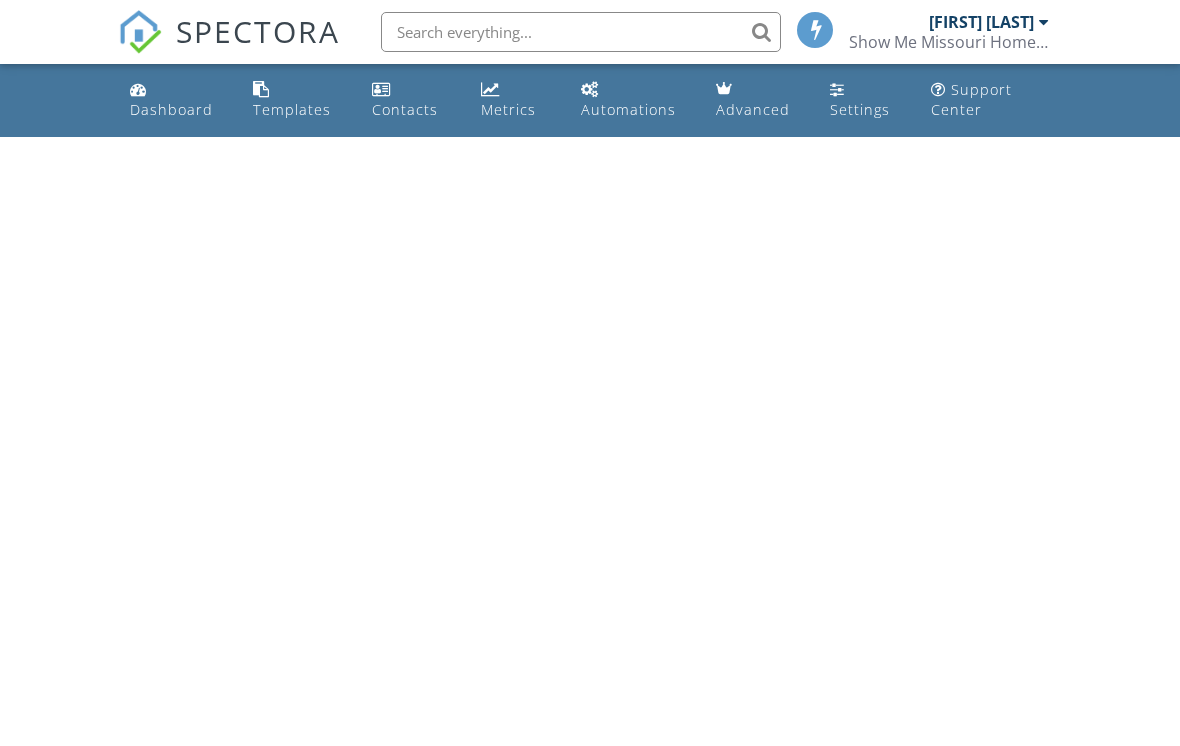 scroll, scrollTop: 0, scrollLeft: 0, axis: both 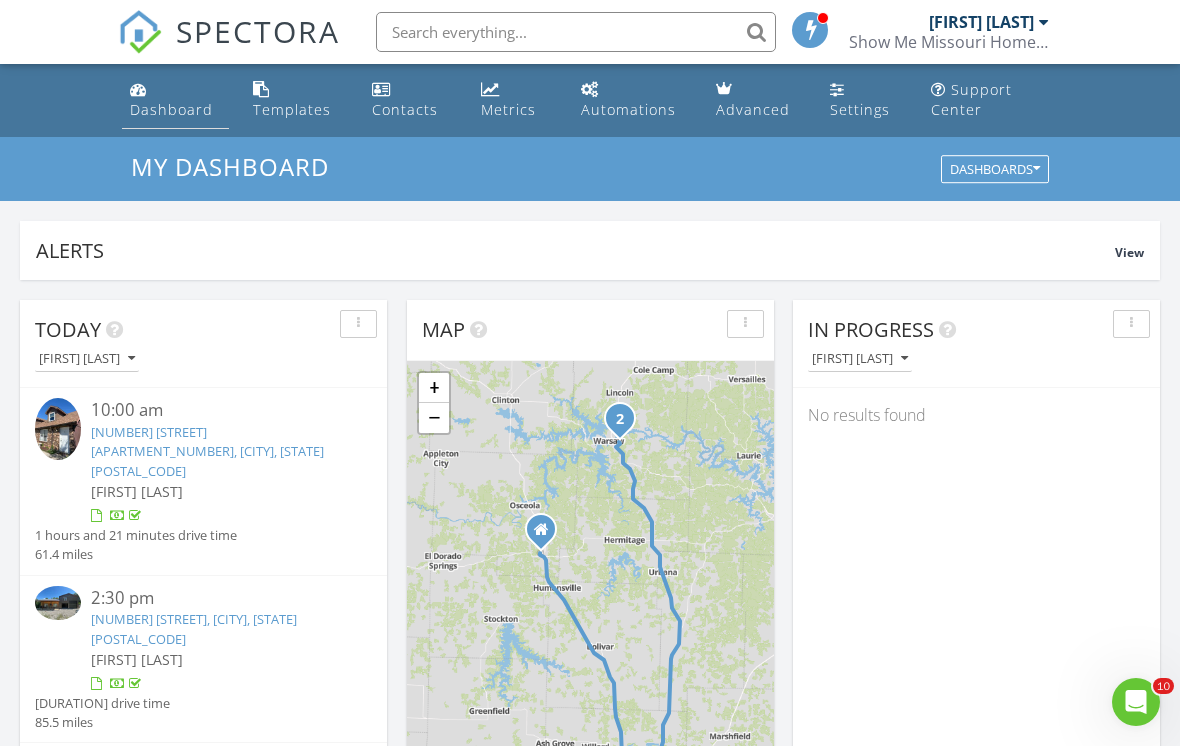 click on "Dashboard" at bounding box center (171, 109) 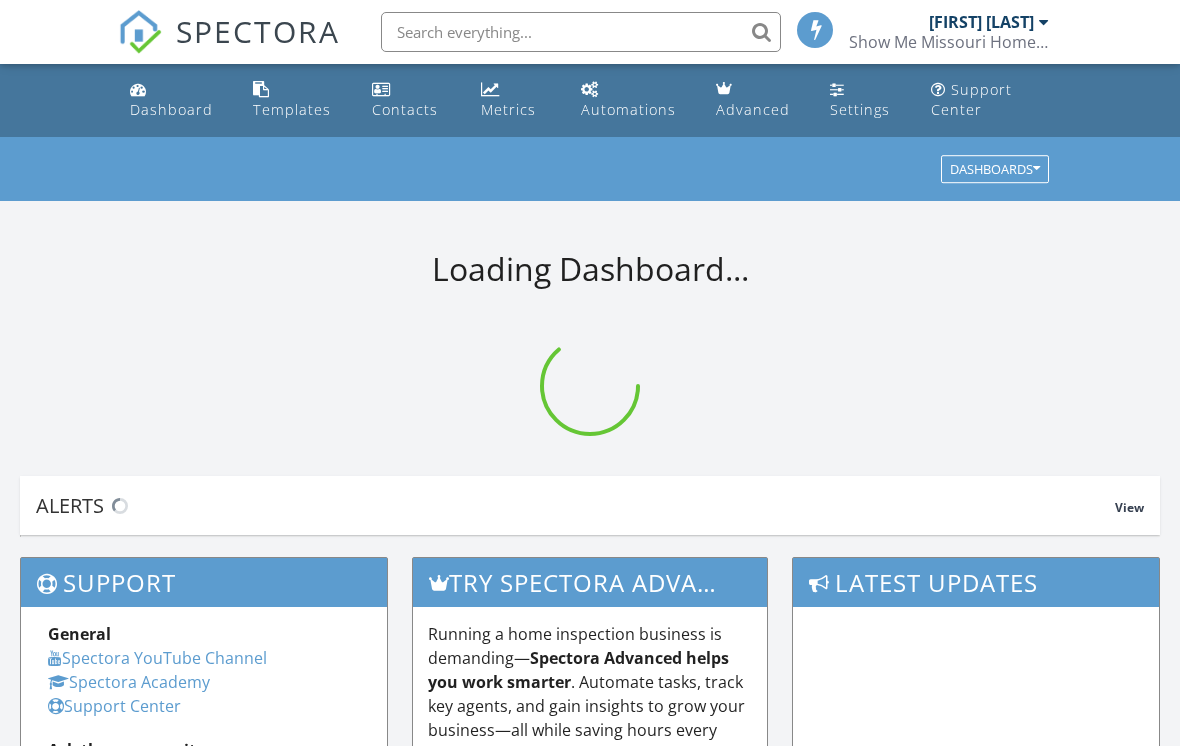 scroll, scrollTop: 0, scrollLeft: 0, axis: both 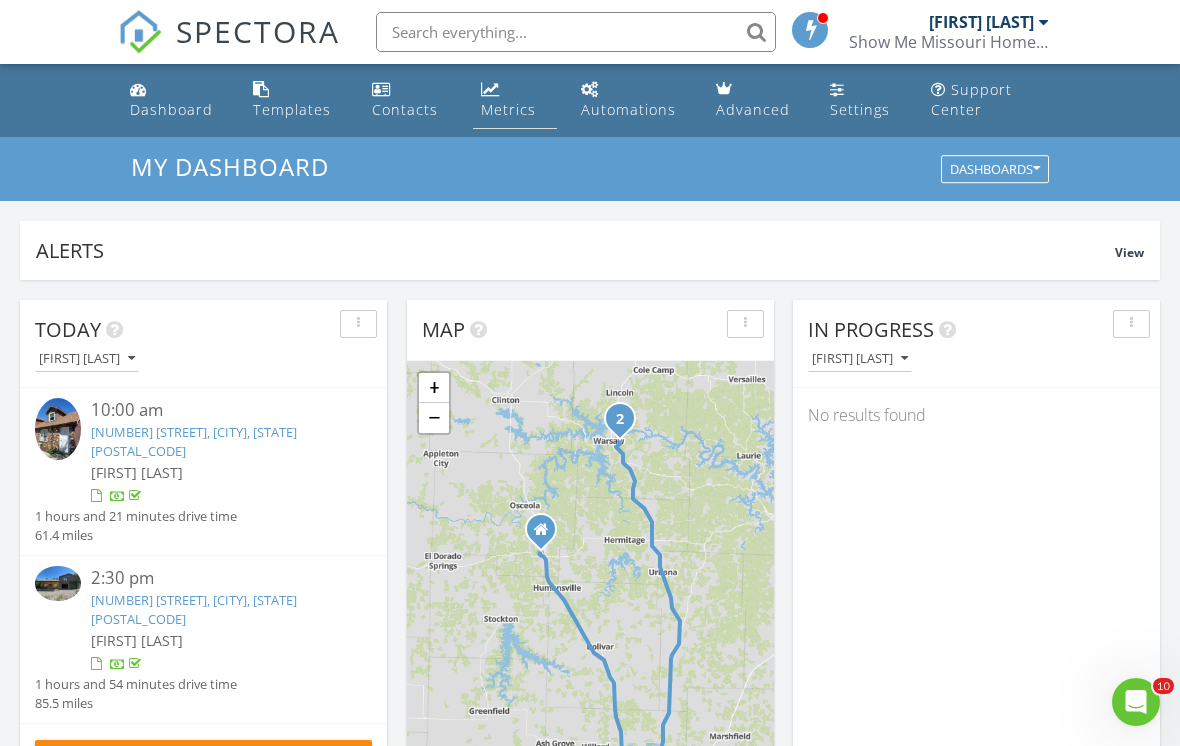 click on "Metrics" at bounding box center [508, 109] 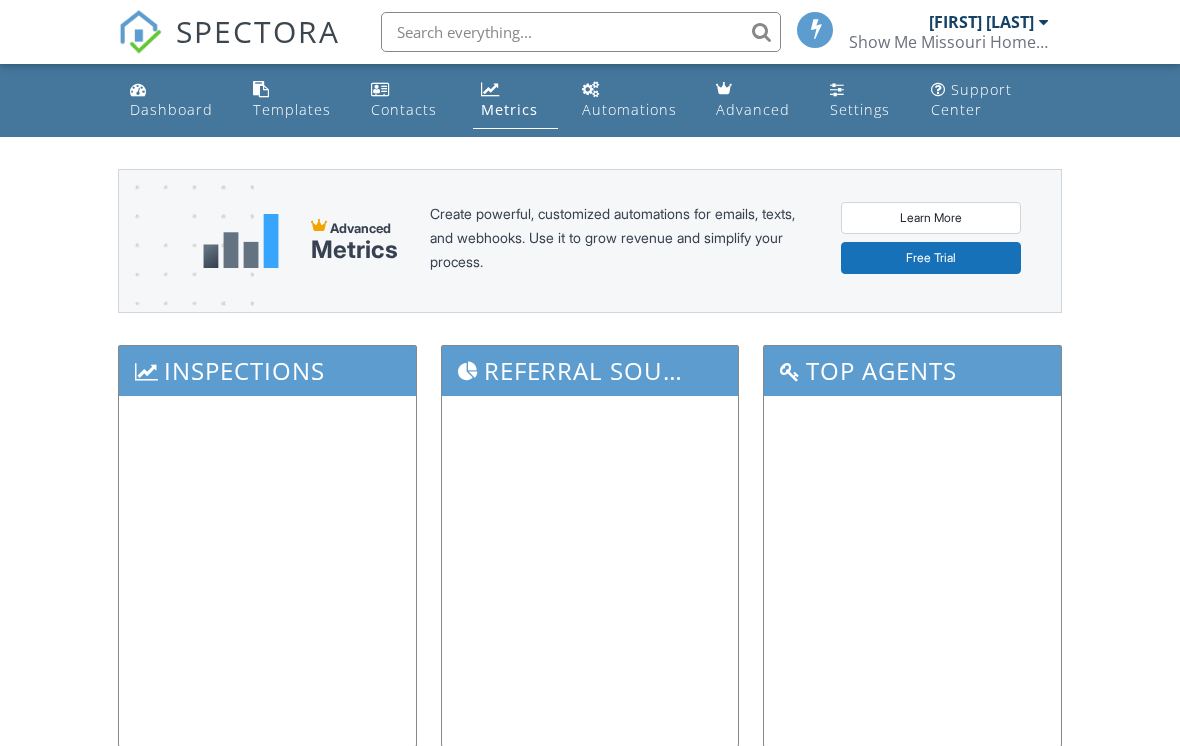 scroll, scrollTop: 0, scrollLeft: 0, axis: both 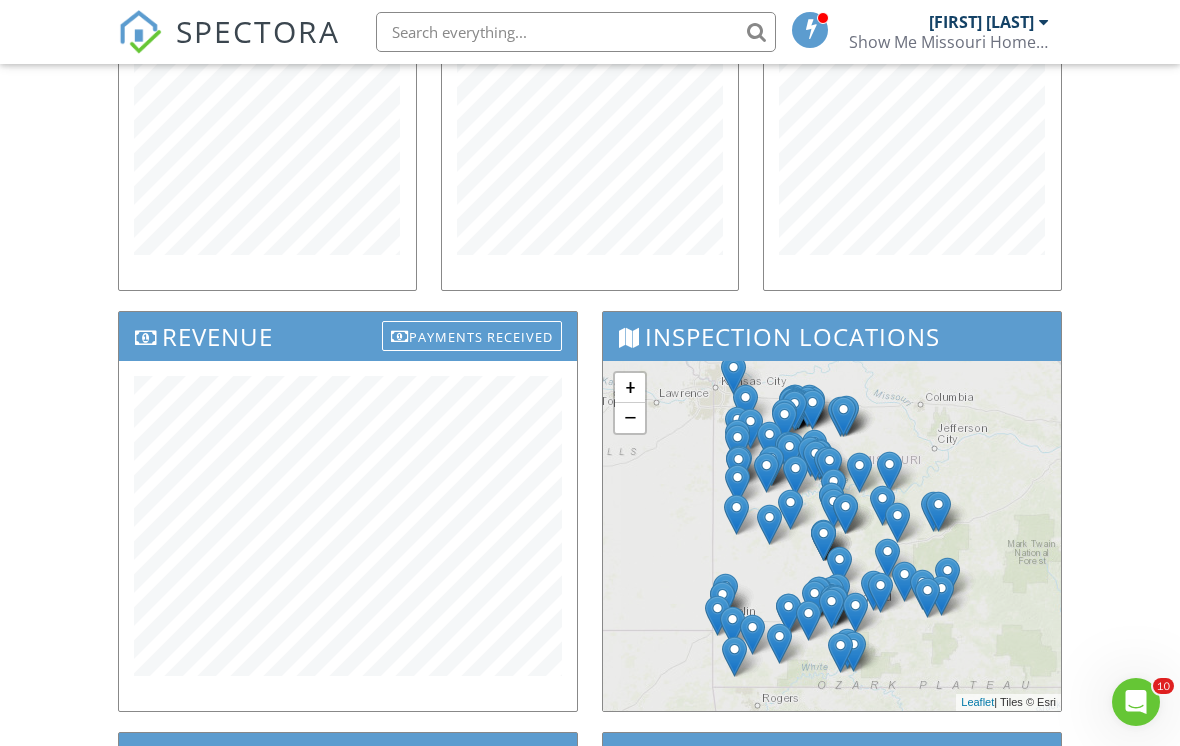 click on "Dashboard
Templates
Contacts
Metrics
Automations
Advanced
Settings
Support Center
Advanced
Metrics
Create powerful, customized automations for emails, texts, and webhooks.
Use it to grow revenue and simplify your process.
Learn More
Free Trial
Inspections
Referral Sources
Top Agents
Revenue
Payments Received
Inspection Locations
+ − Leaflet  | Tiles © Esri
Partnership Revenue
ALL TIME
0
*Partnerships are currently disabled
Enable Partnerships
Online Scheduler Revenue
ALL TIME
575
Start Date
End Date
Okay
Cancel" at bounding box center (590, 354) 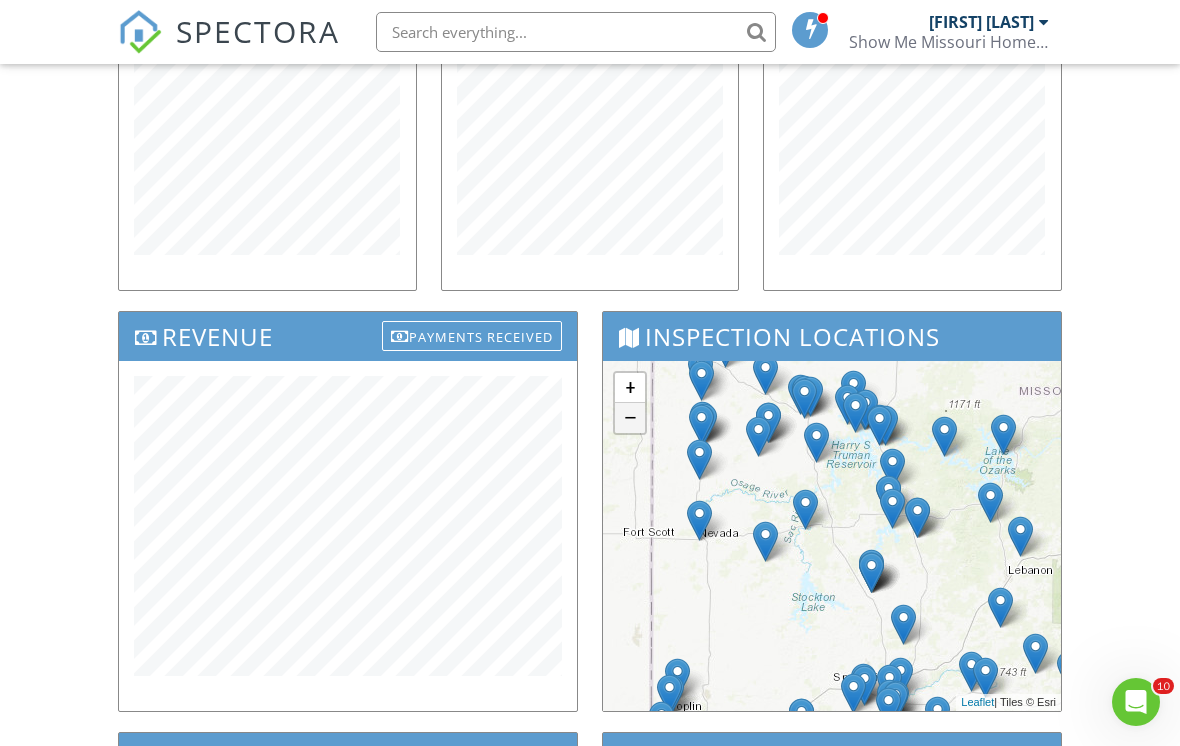 click on "−" at bounding box center (630, 418) 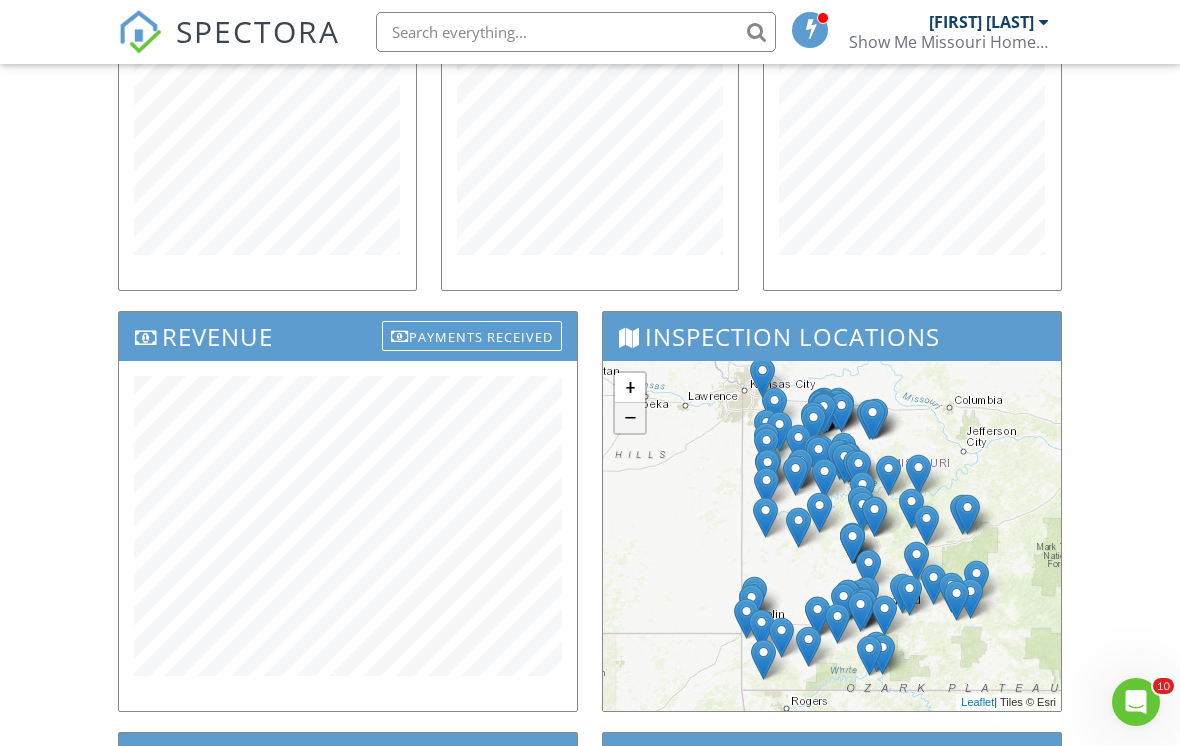 click on "−" at bounding box center (630, 418) 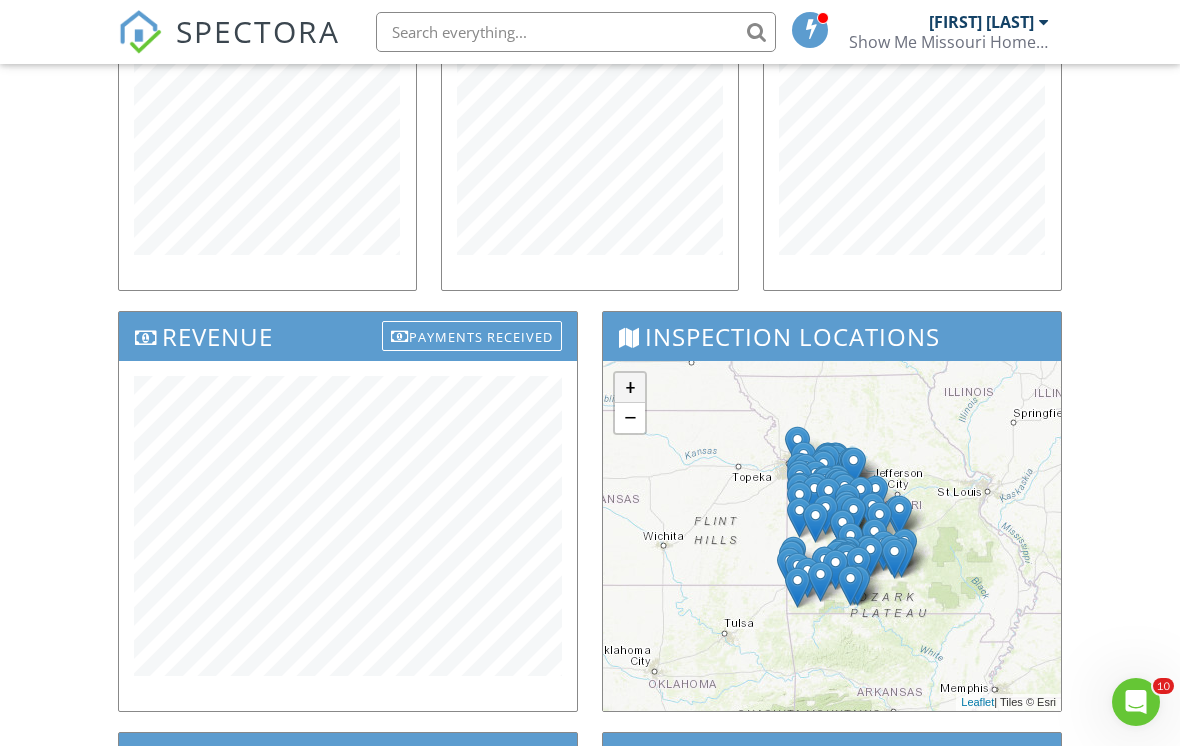 click on "+" at bounding box center (630, 388) 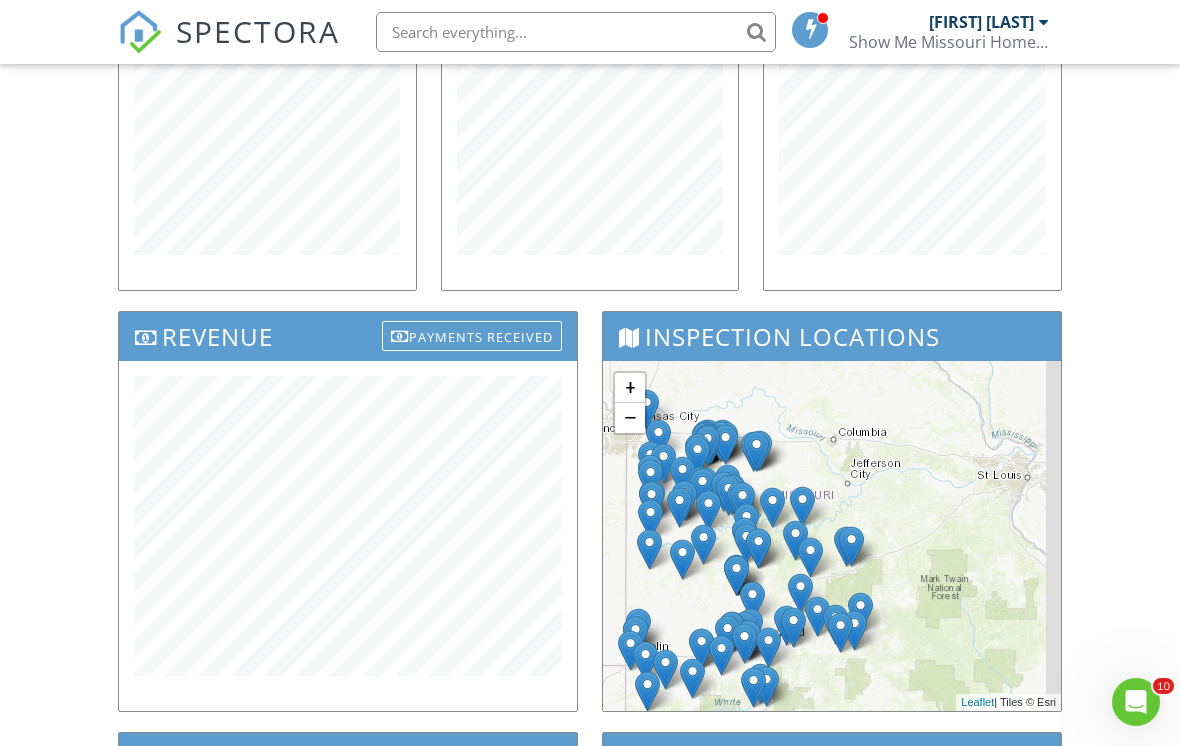 click on "+ − Leaflet  | Tiles © Esri" at bounding box center [832, 536] 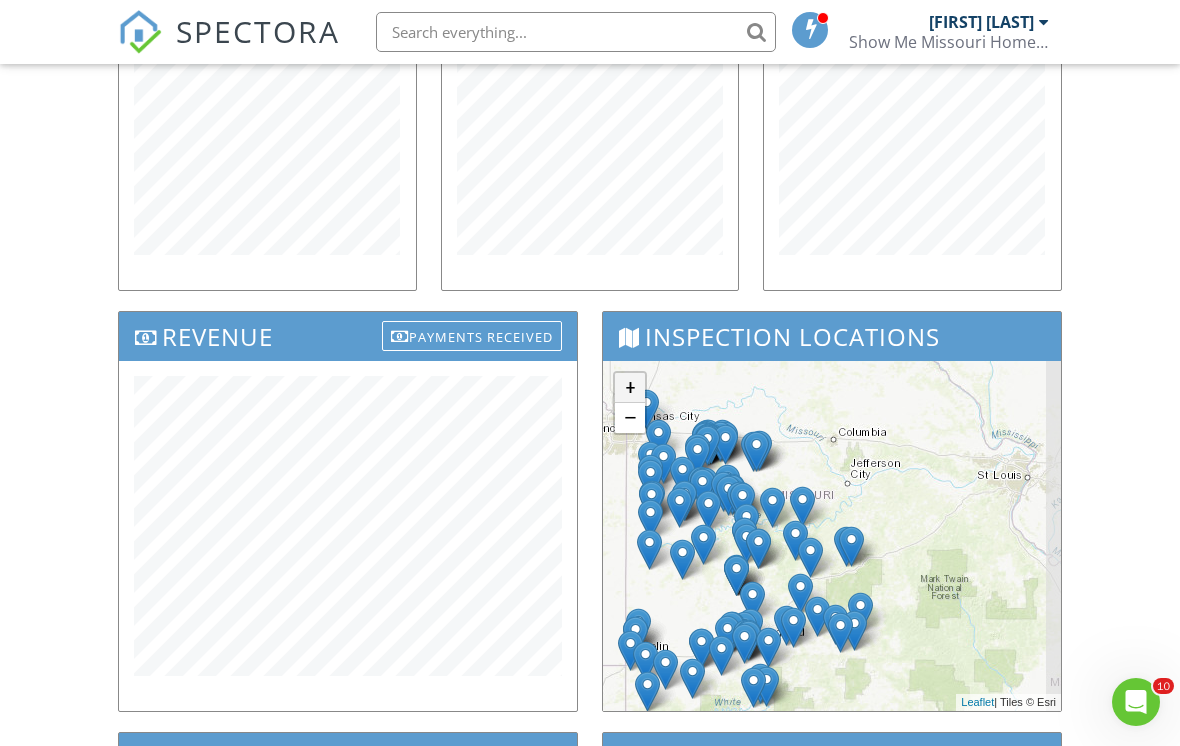 click on "+" at bounding box center (630, 388) 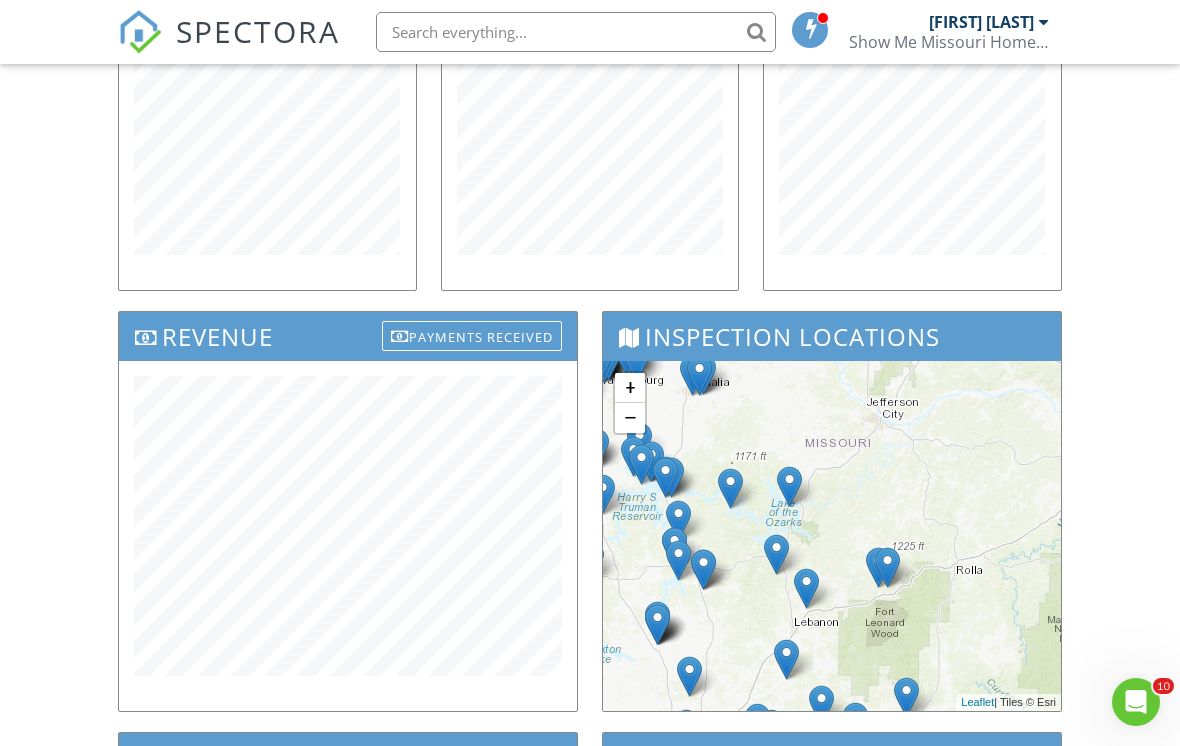 click on "+ − Leaflet  | Tiles © Esri" at bounding box center [832, 536] 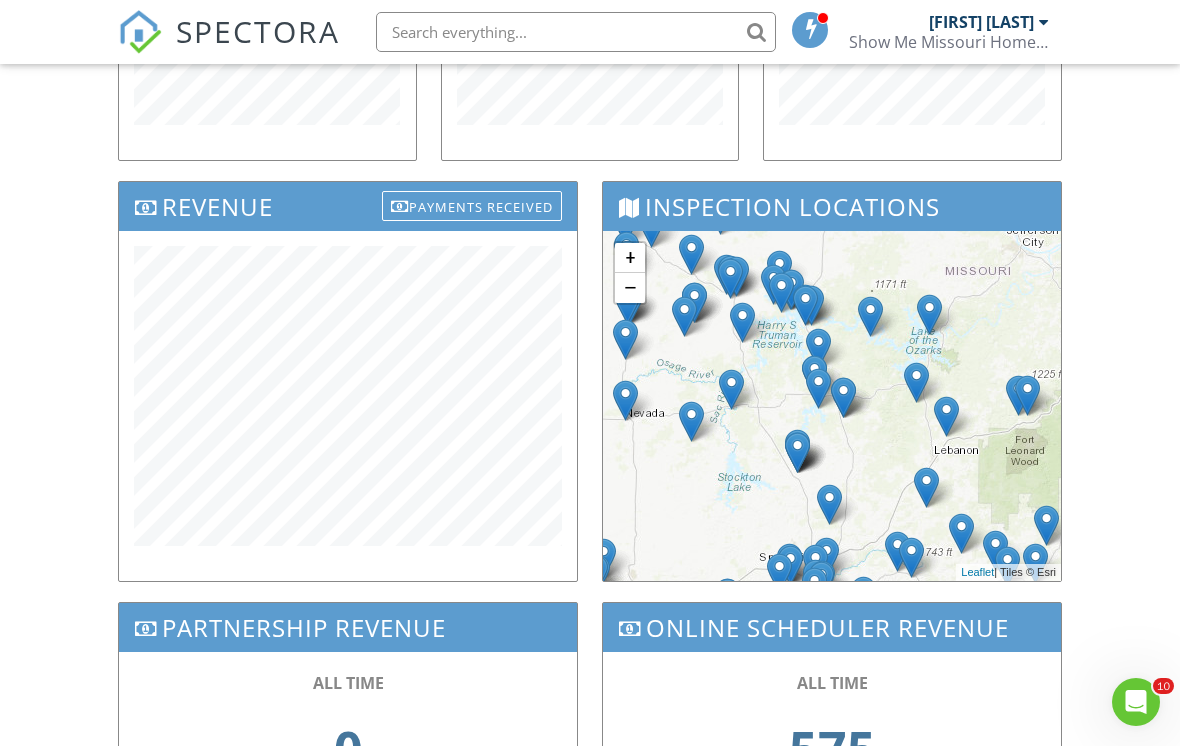 scroll, scrollTop: 0, scrollLeft: 0, axis: both 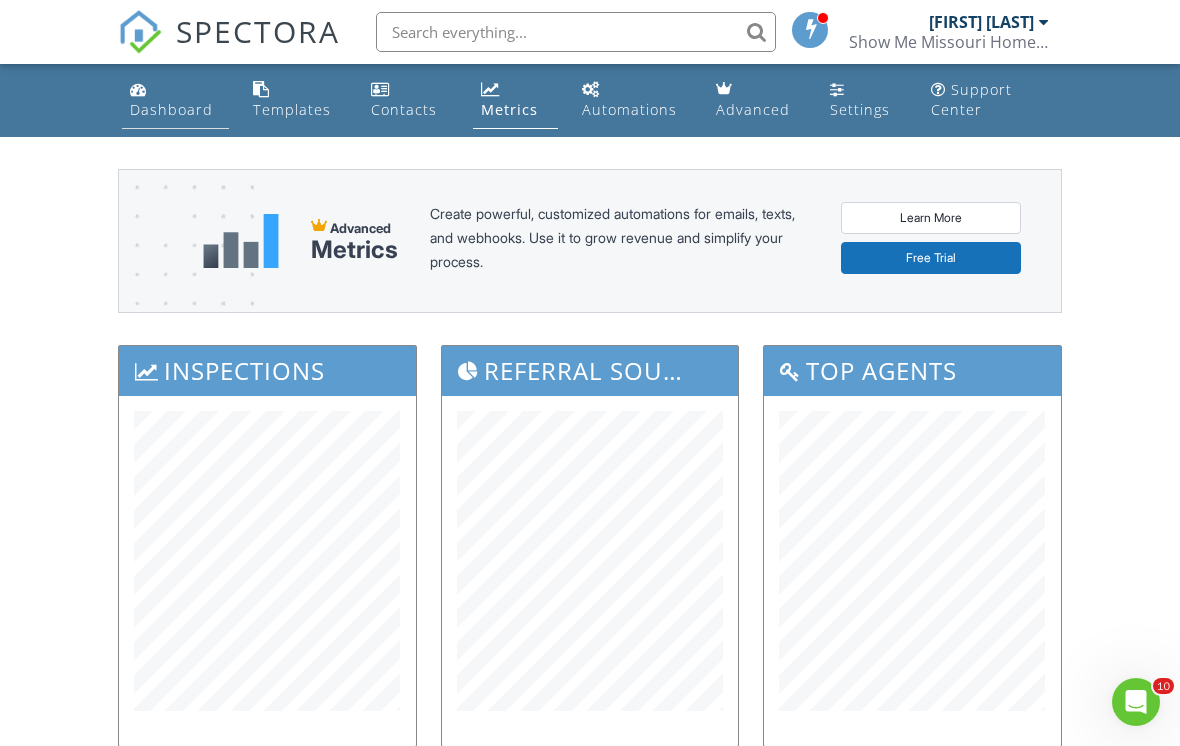 click on "Dashboard" at bounding box center [171, 109] 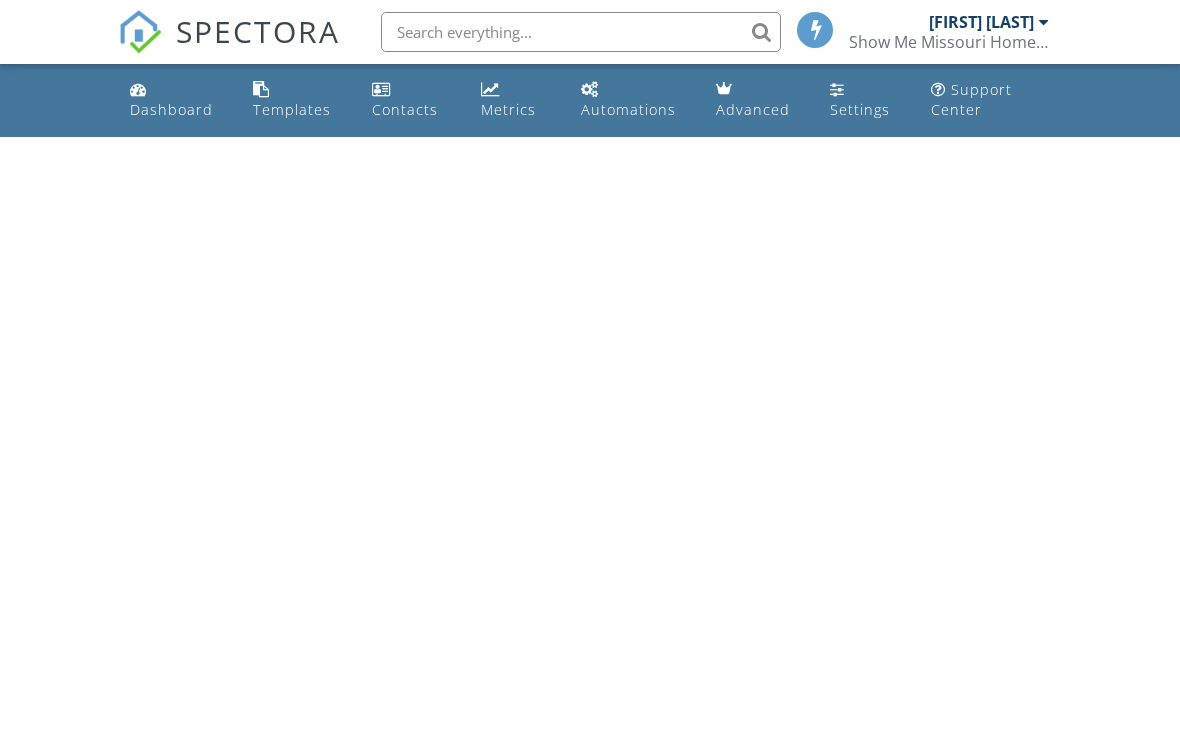 scroll, scrollTop: 0, scrollLeft: 0, axis: both 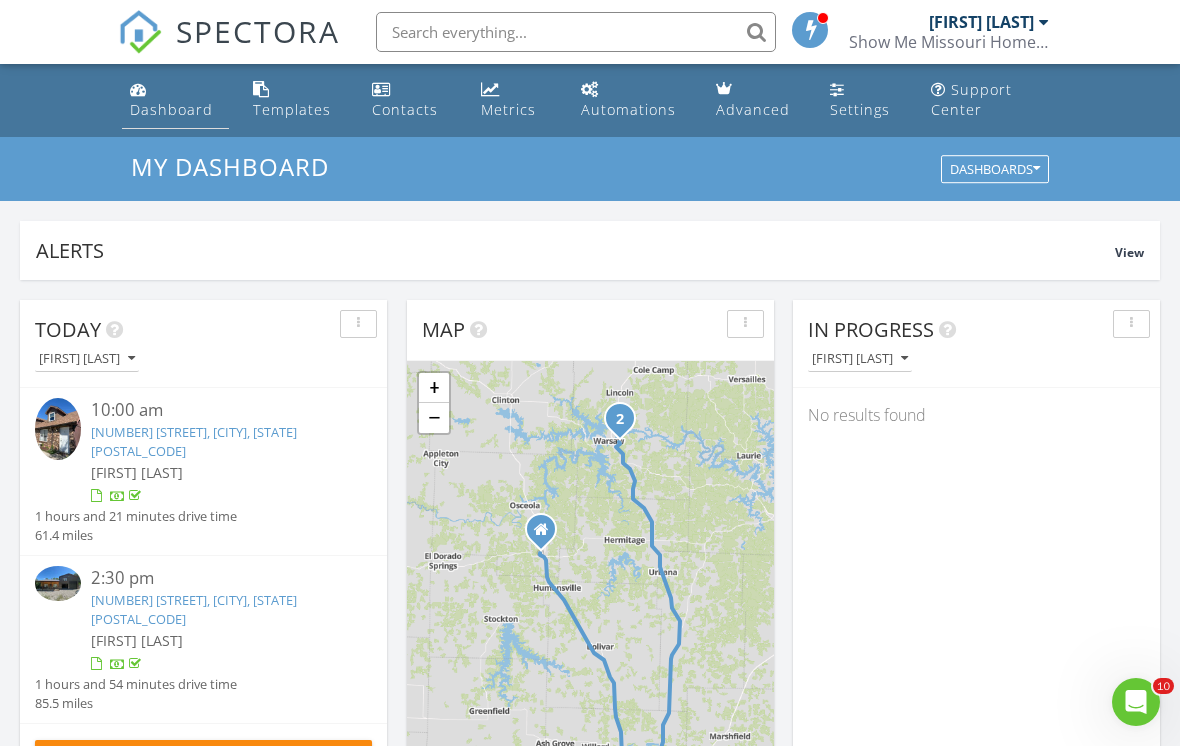 click on "Dashboard" at bounding box center [171, 109] 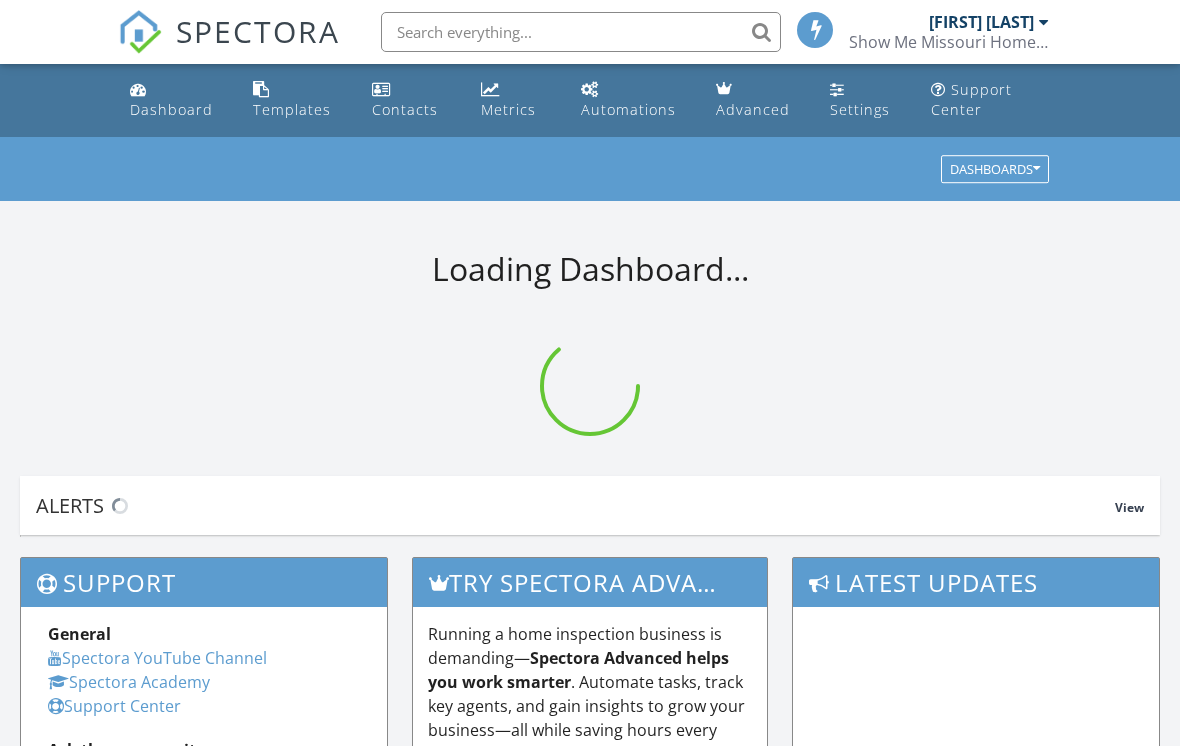 scroll, scrollTop: 0, scrollLeft: 0, axis: both 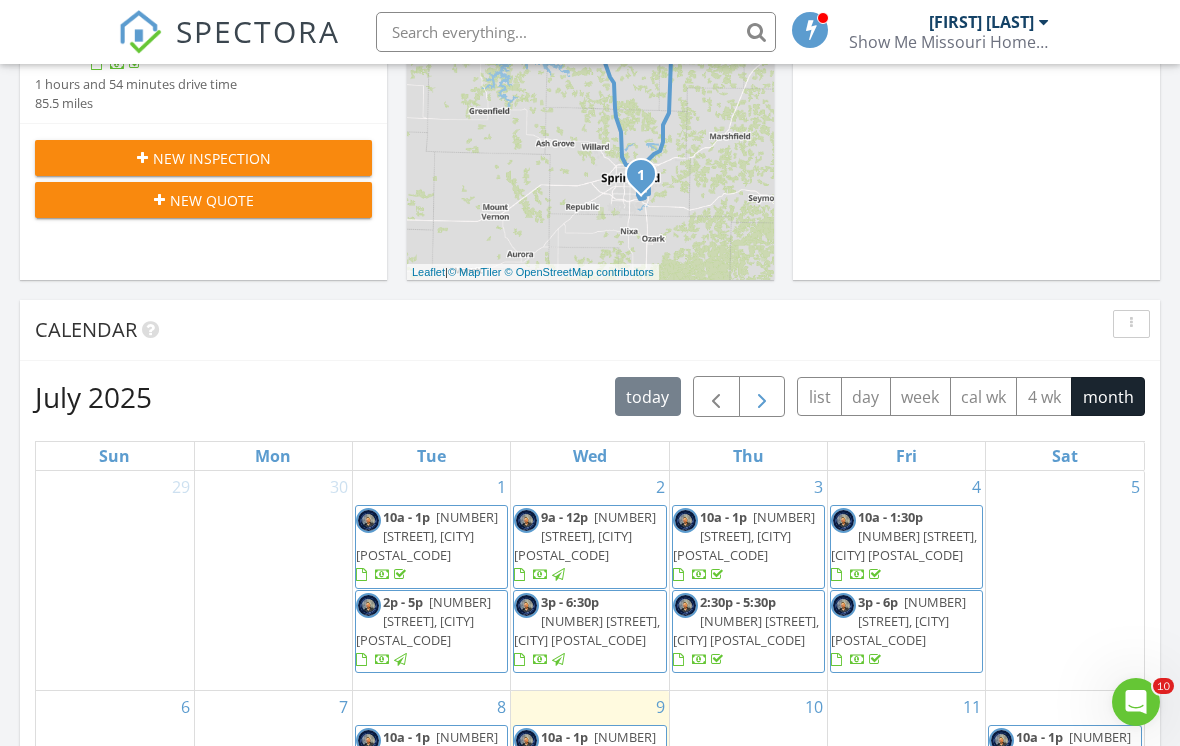 click at bounding box center [762, 397] 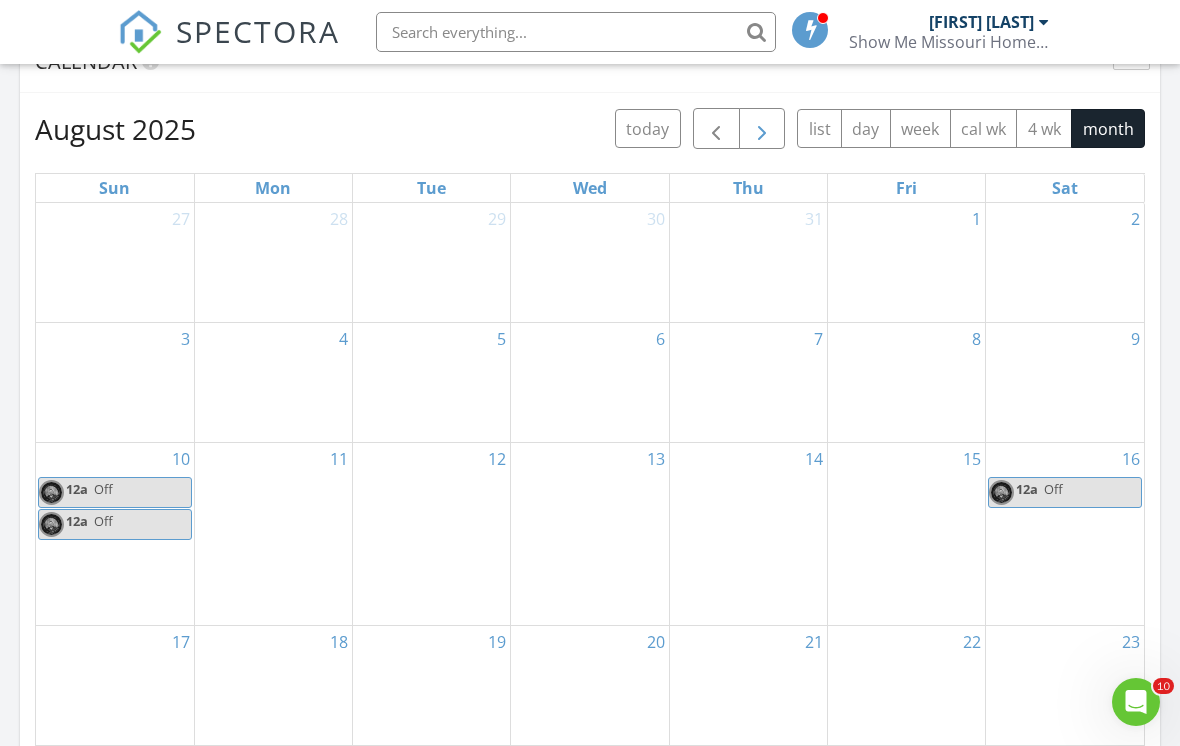 scroll, scrollTop: 857, scrollLeft: 0, axis: vertical 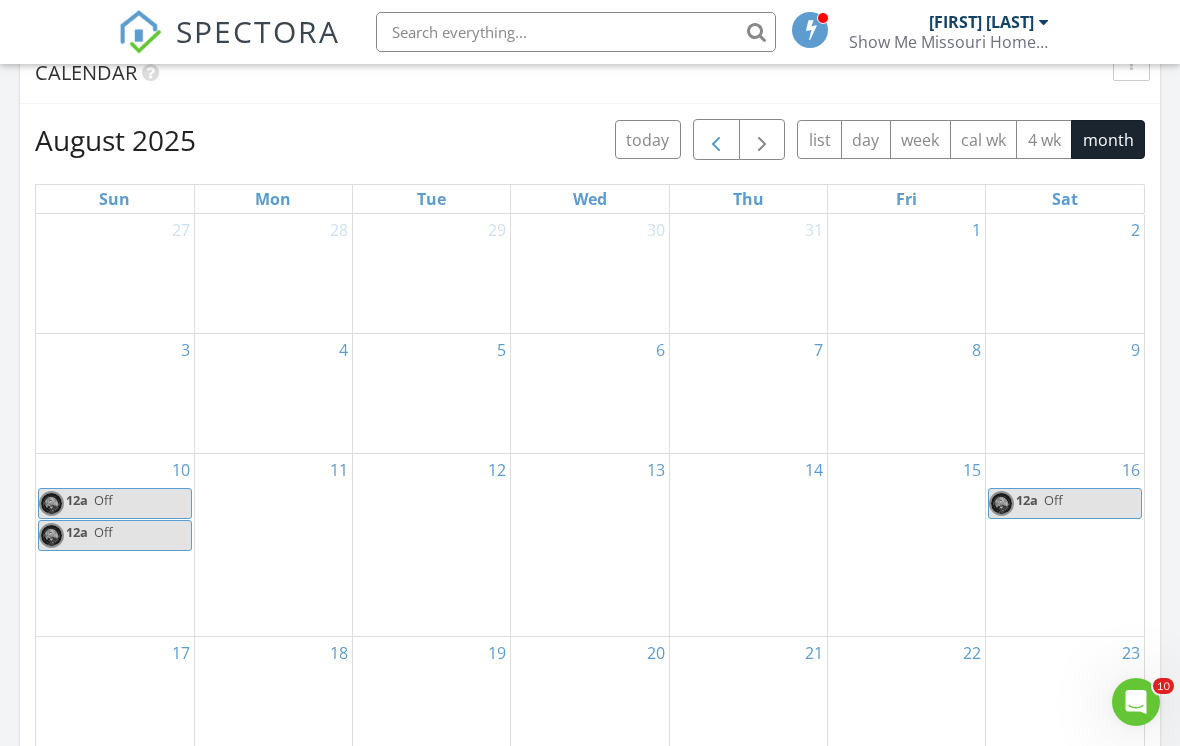 click at bounding box center [716, 140] 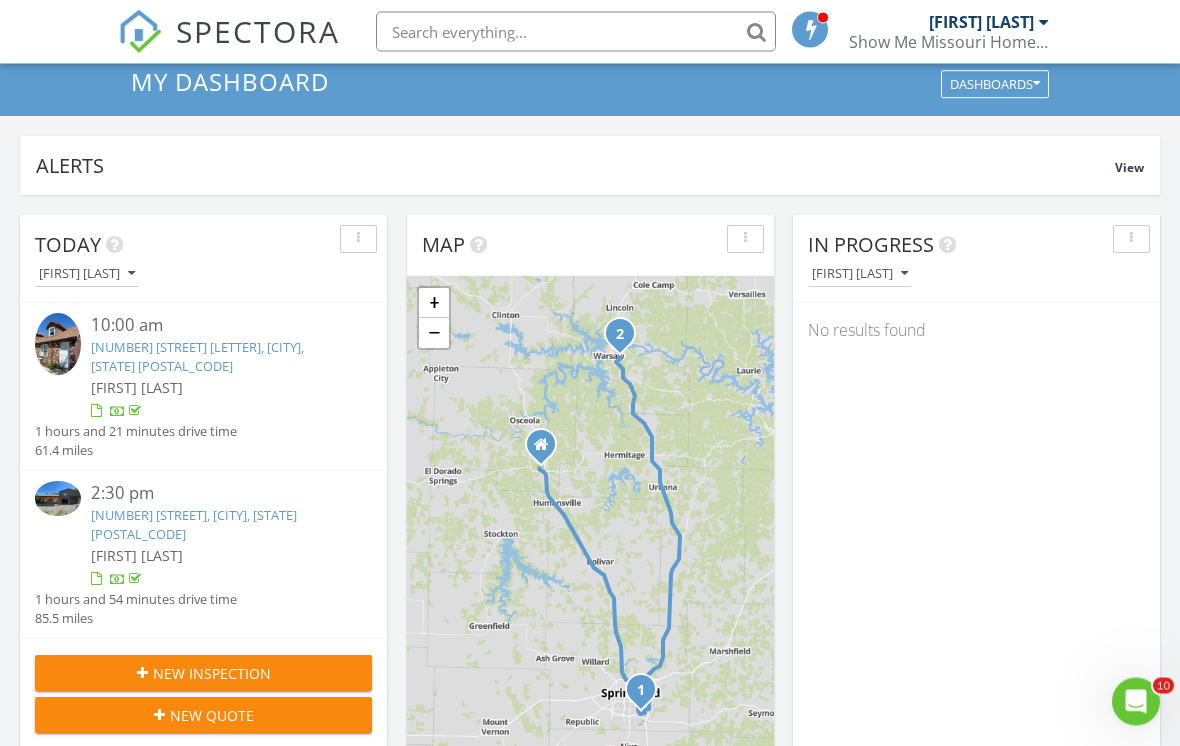 scroll, scrollTop: 0, scrollLeft: 0, axis: both 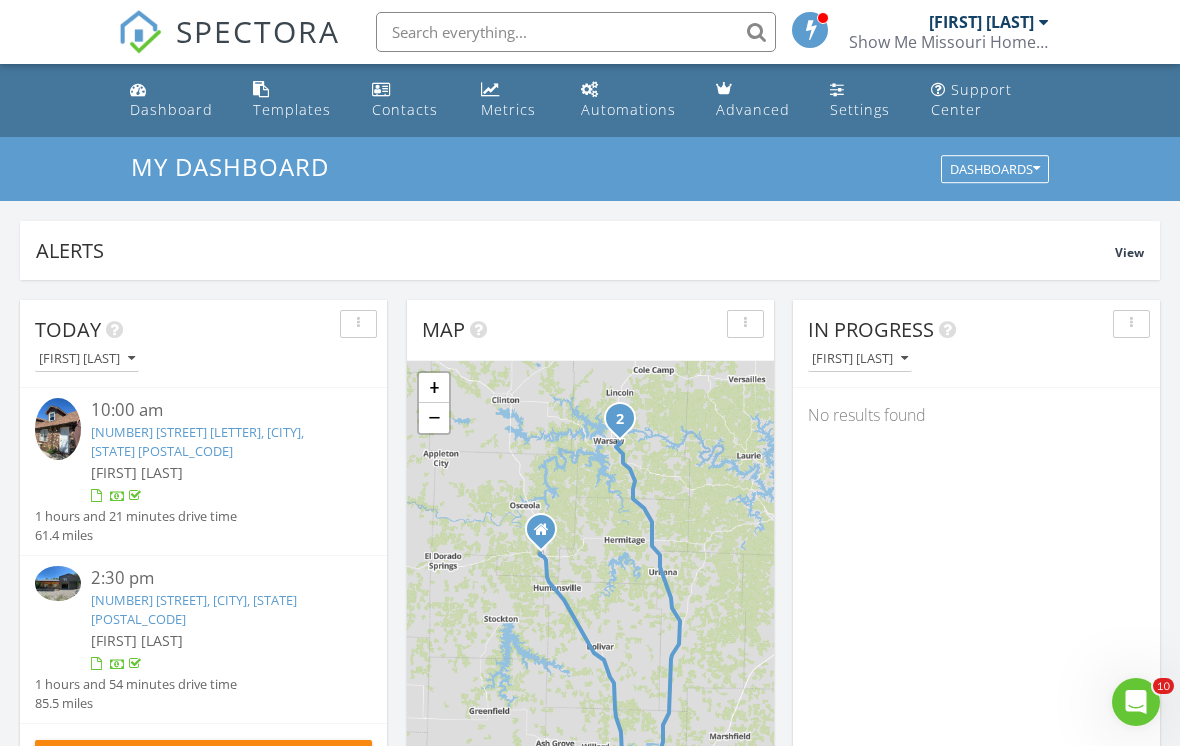 click at bounding box center [576, 32] 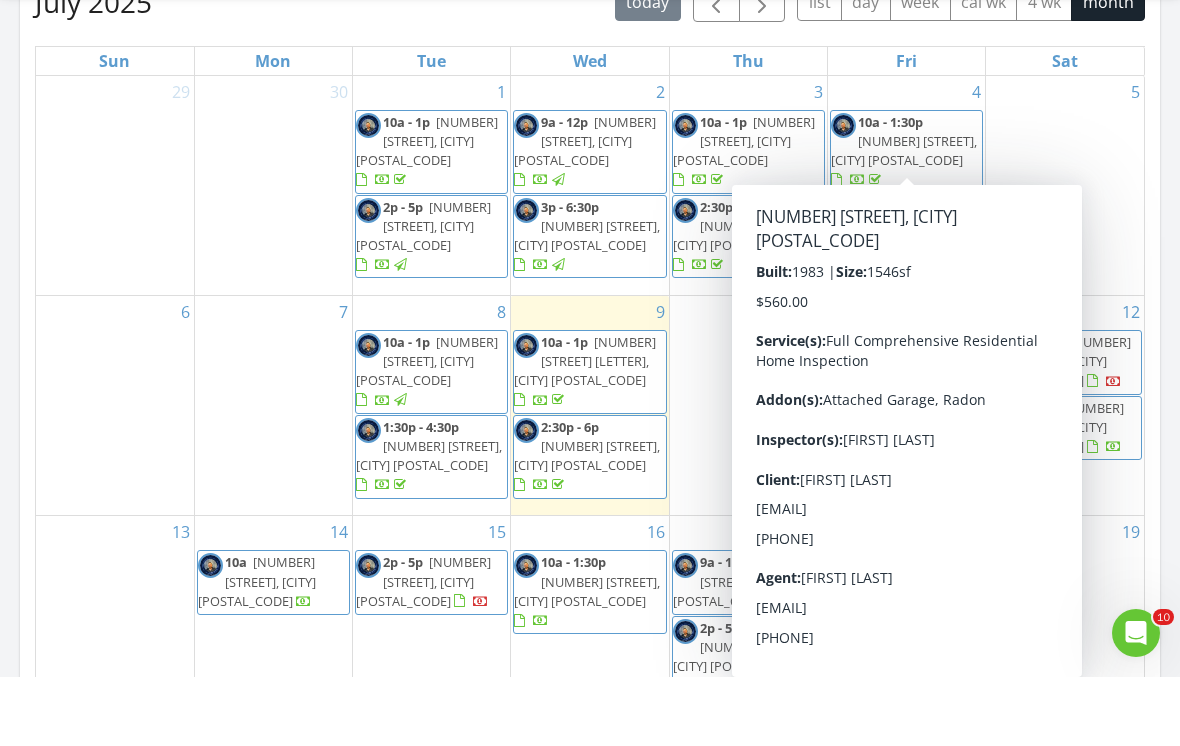 scroll, scrollTop: 928, scrollLeft: 0, axis: vertical 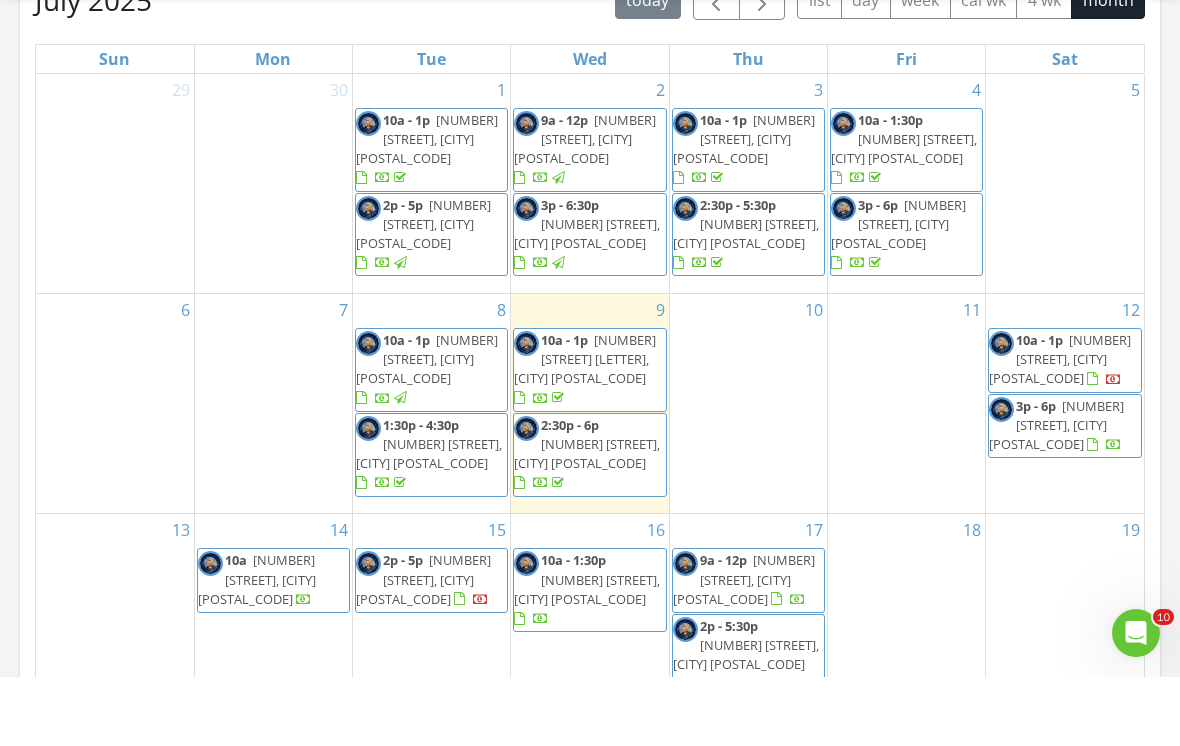 click on "29" at bounding box center (115, 252) 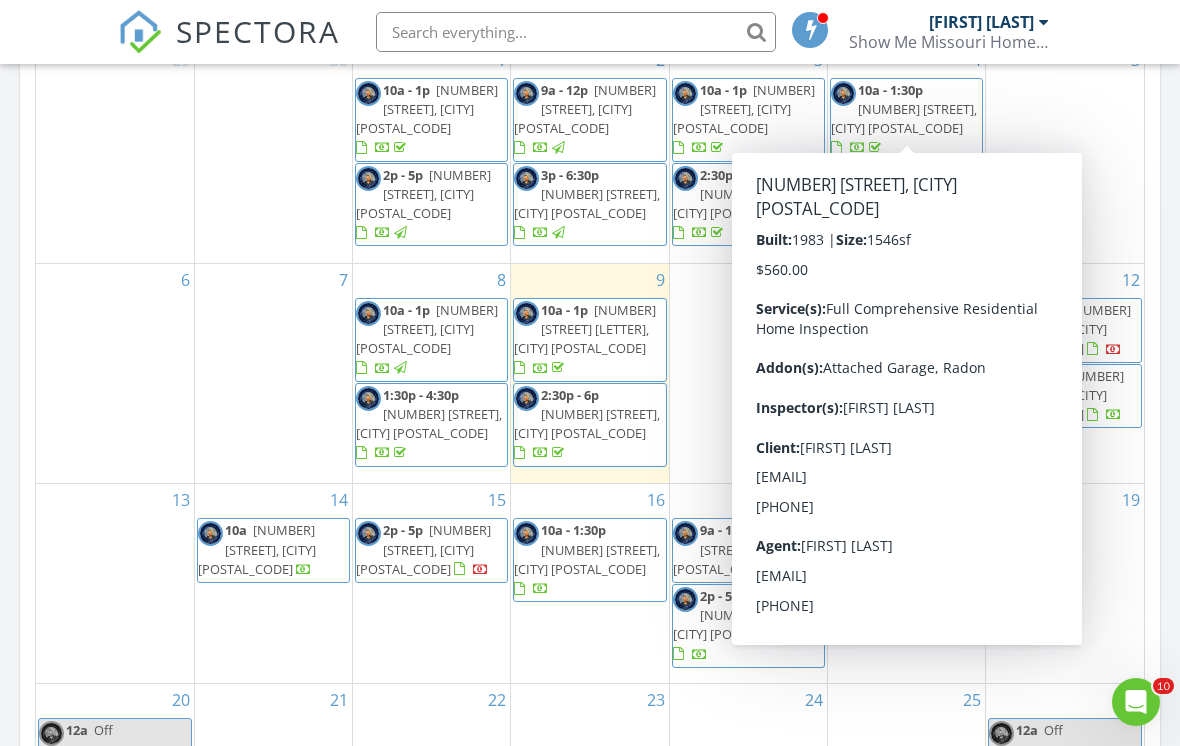 scroll, scrollTop: 1028, scrollLeft: 0, axis: vertical 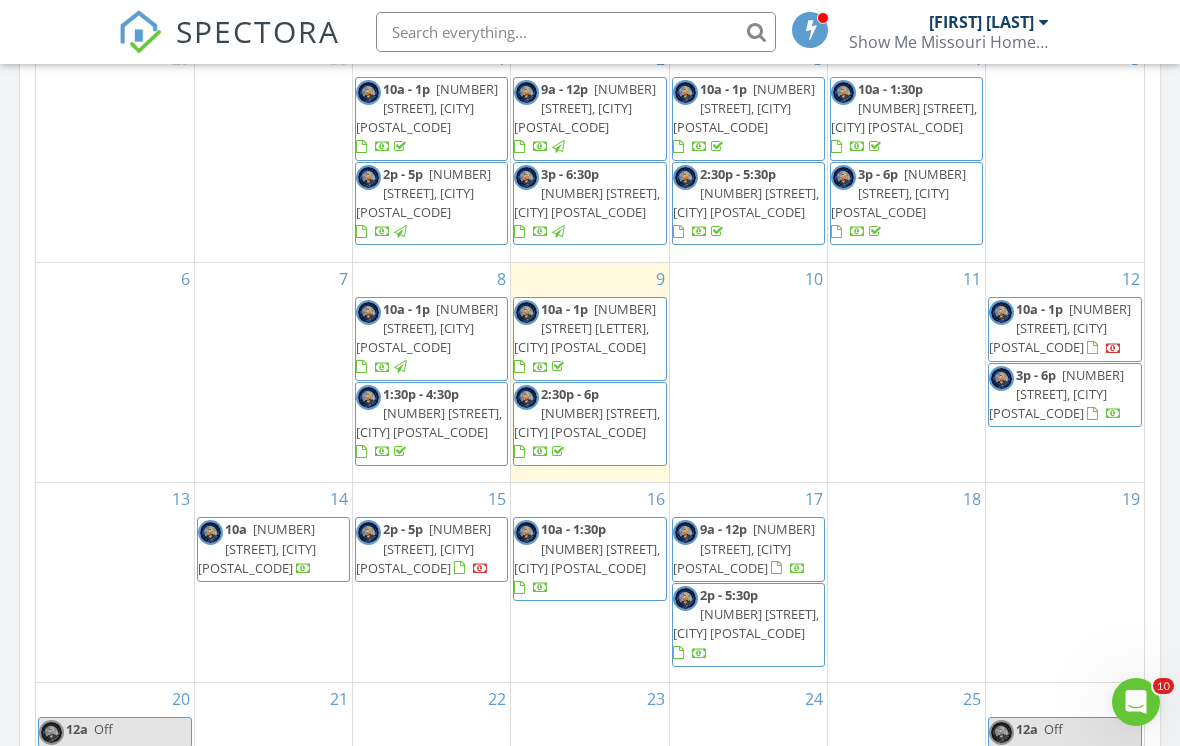 click on "6" at bounding box center (115, 372) 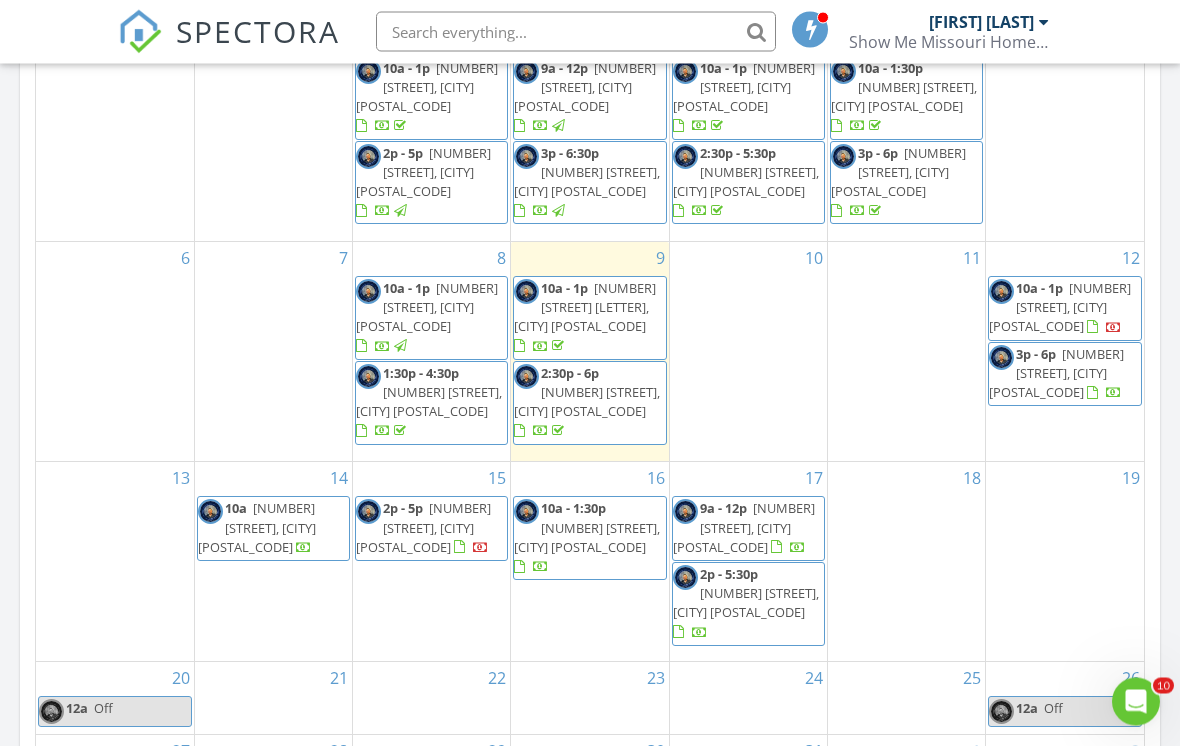 scroll, scrollTop: 1049, scrollLeft: 0, axis: vertical 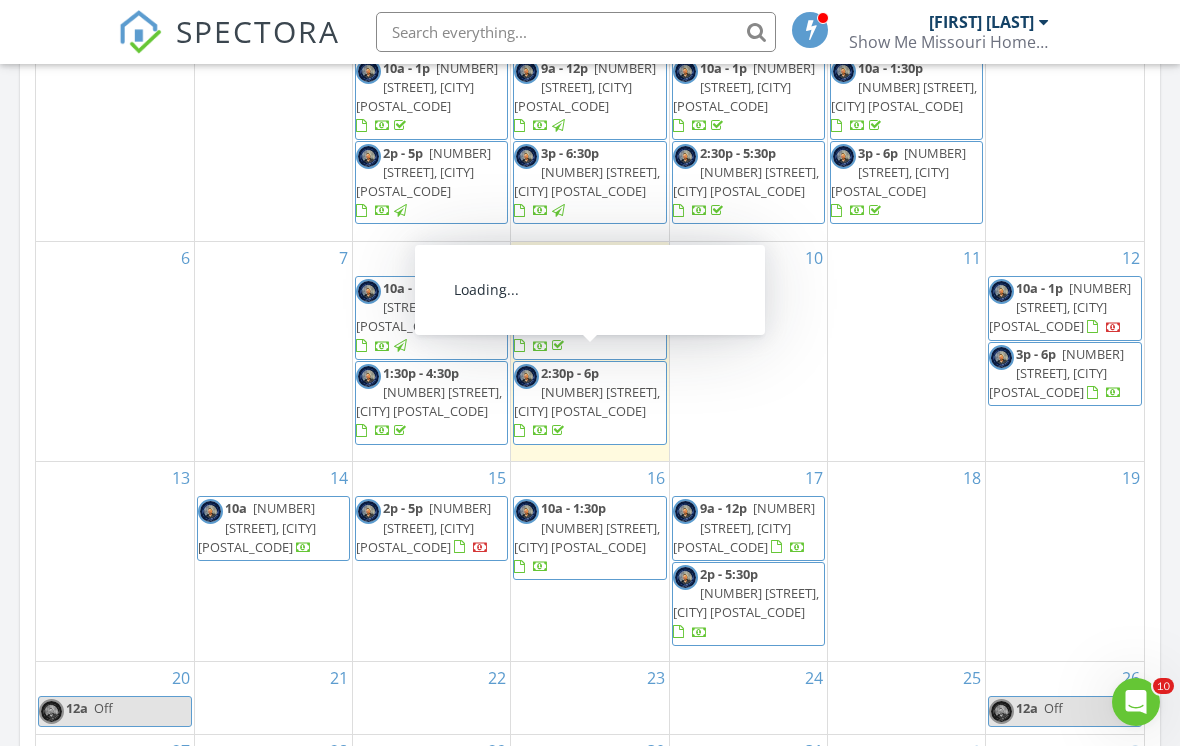 click on "[NUMBER] [STREET], [CITY] [POSTAL_CODE]" at bounding box center (587, 401) 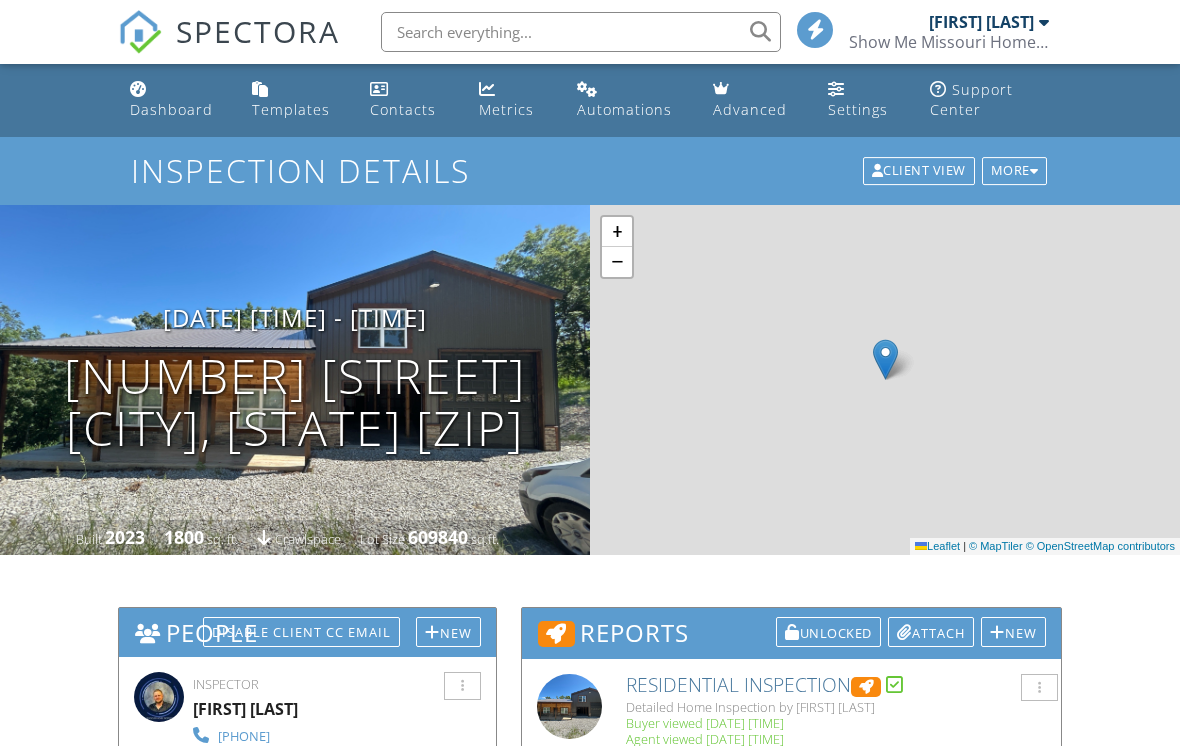 scroll, scrollTop: 0, scrollLeft: 0, axis: both 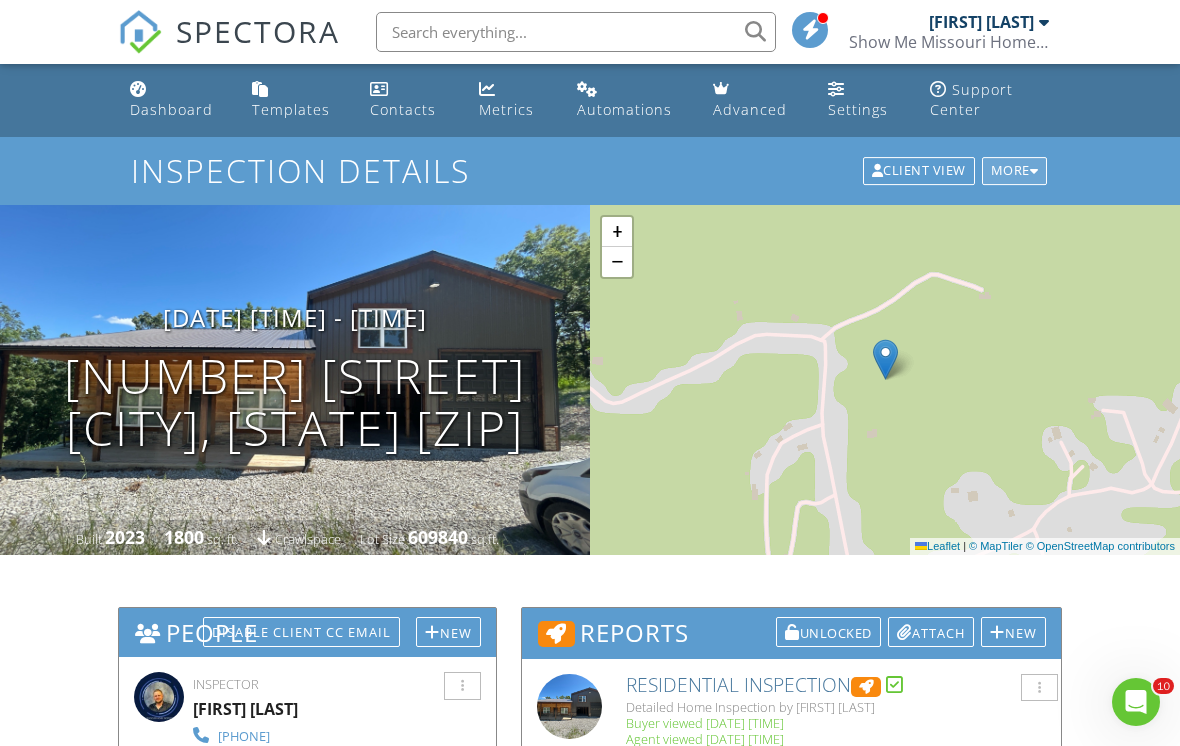click on "More" at bounding box center (1015, 171) 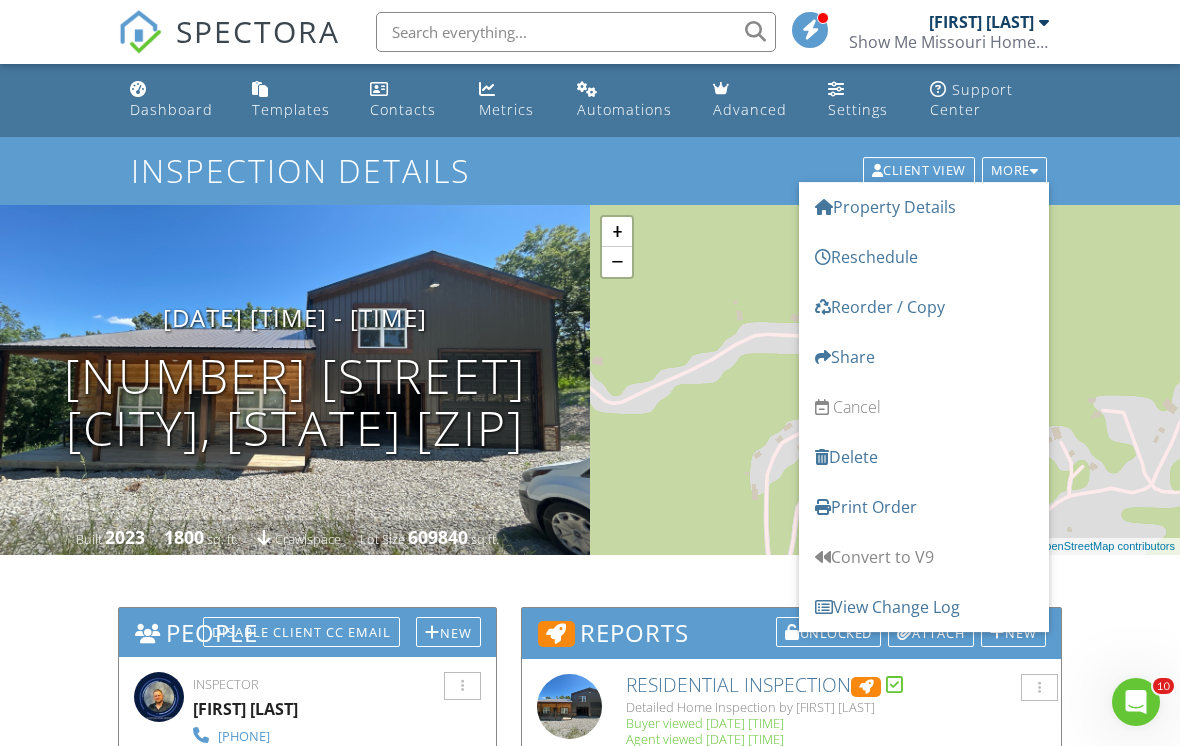 click on "Inspection Details
Client View
More
Property Details
Reschedule
Reorder / Copy
Share
Cancel
Delete
Print Order
Convert to V9
View Change Log" at bounding box center (590, 170) 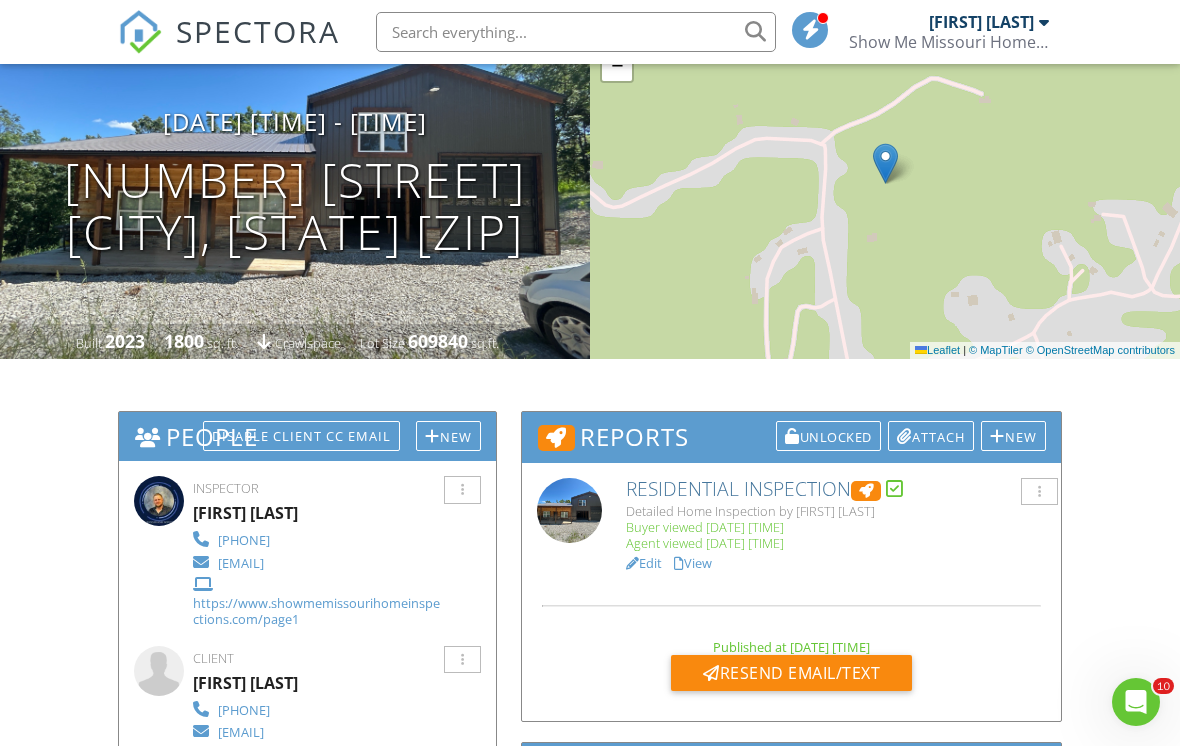 scroll, scrollTop: 202, scrollLeft: 0, axis: vertical 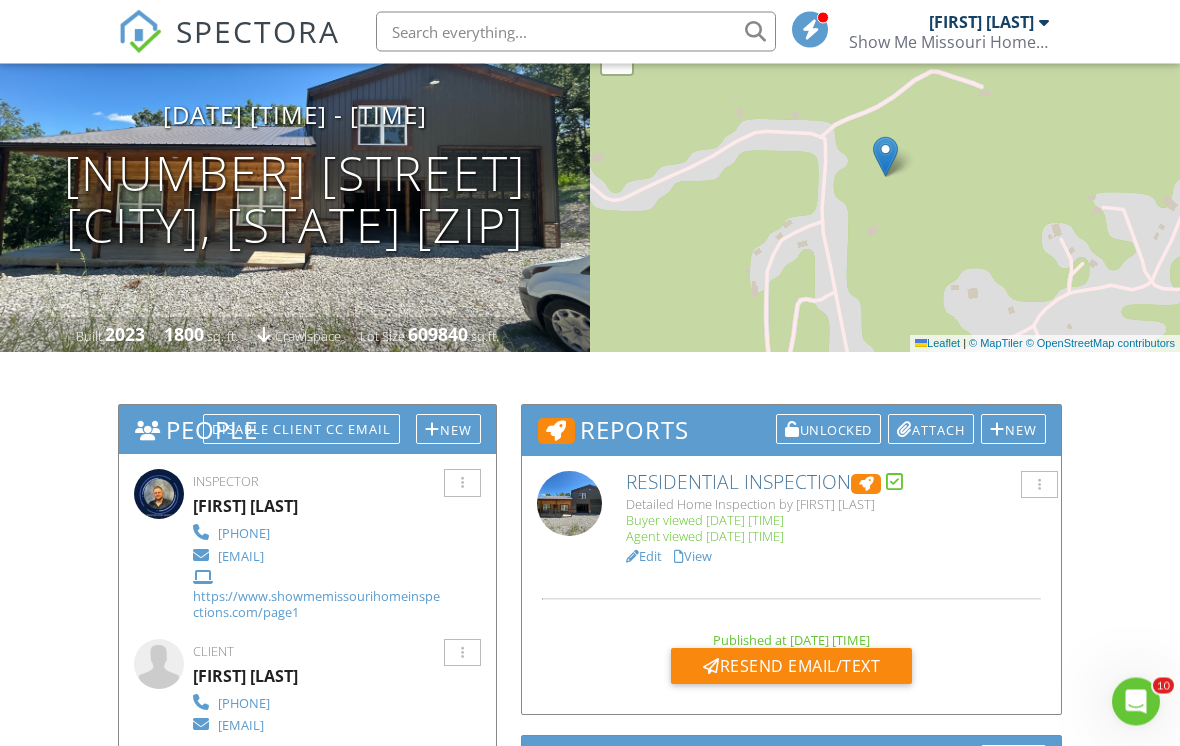 click on "View" at bounding box center [693, 557] 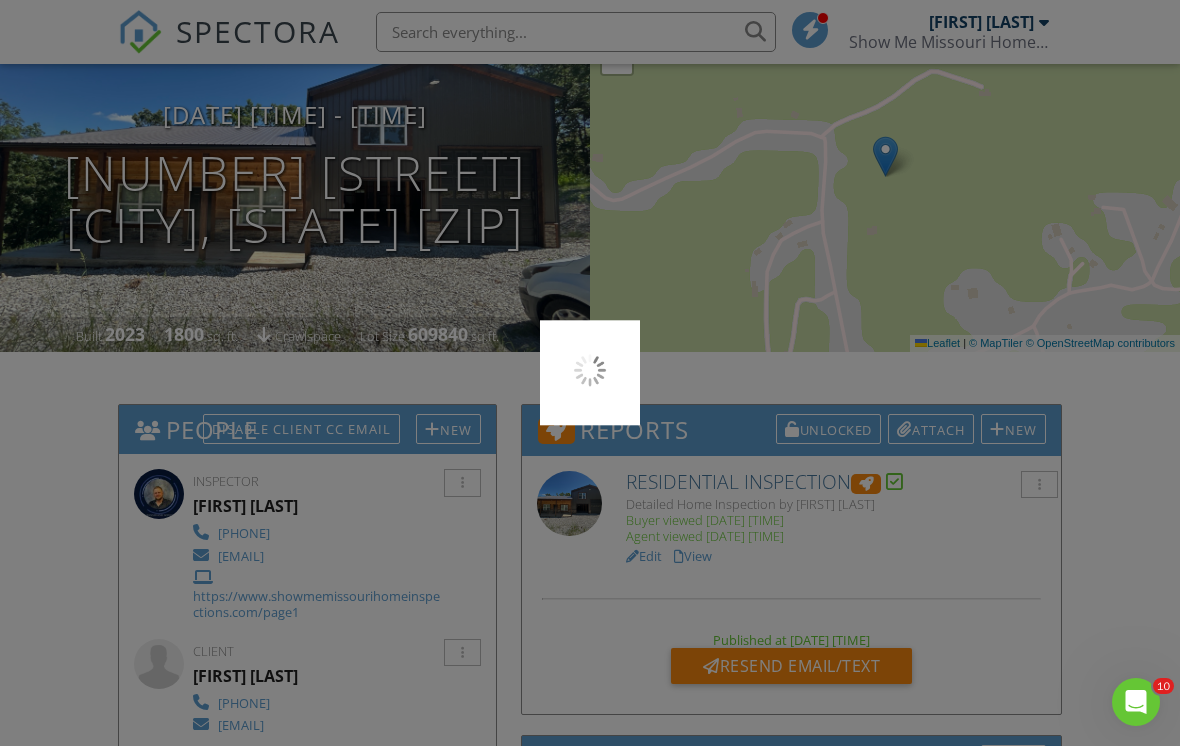 scroll, scrollTop: 234, scrollLeft: 0, axis: vertical 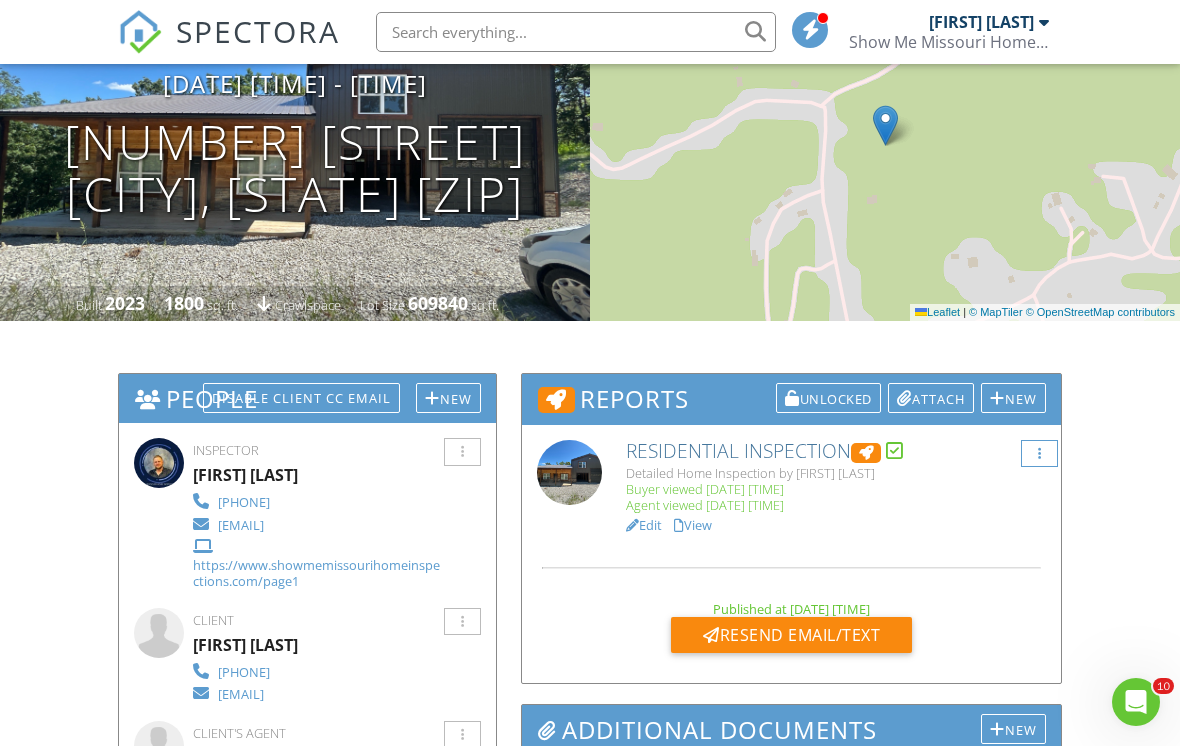click at bounding box center (1039, 454) 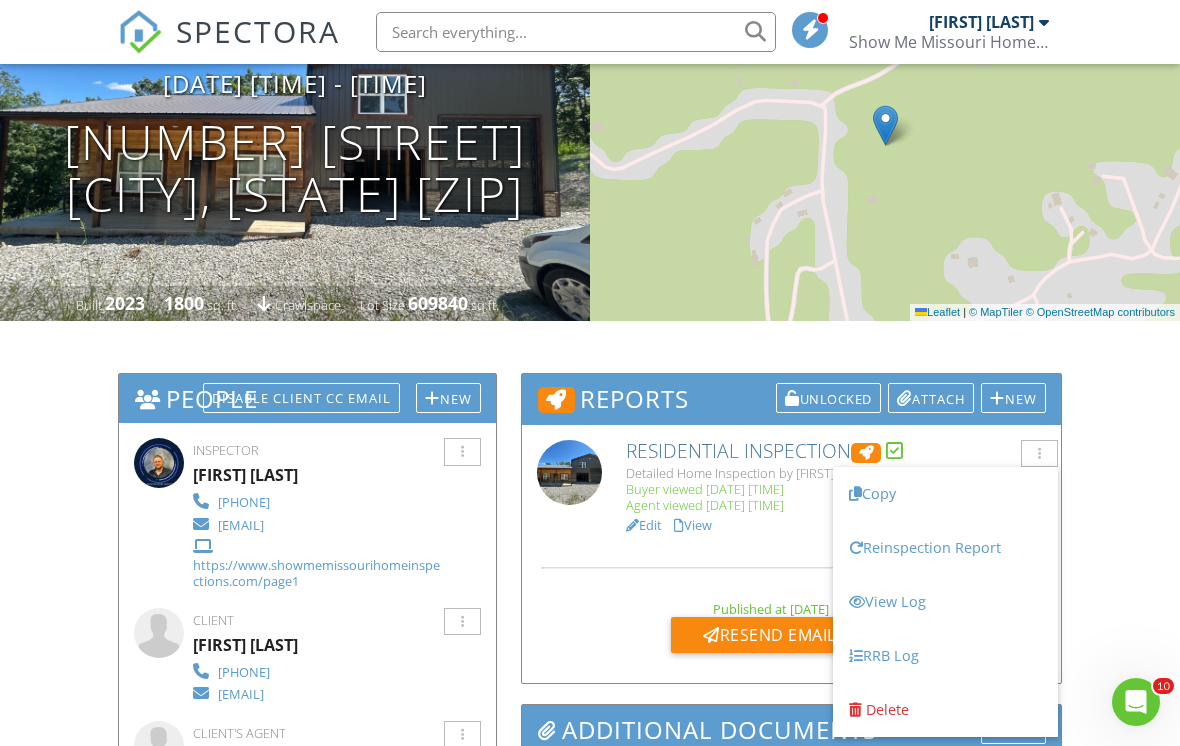 click on "Dashboard
Templates
Contacts
Metrics
Automations
Advanced
Settings
Support Center
Inspection Details
Client View
More
Property Details
Reschedule
Reorder / Copy
Share
Cancel
Delete
Print Order
Convert to V9
View Change Log
[DATE] [TIME]
- [TIME]
[NUMBER] [STREET]
[CITY], [STATE] [ZIP]
Built
[YEAR]
[NUMBER]
sq. ft.
crawlspace
Lot Size
[NUMBER]
sq.ft.
+ −  Leaflet   |   © MapTiler   © OpenStreetMap contributors
All emails and texts are disabled for this inspection!
Turn on emails and texts
Turn on and Requeue Notifications
Reports
Unlocked
Attach
New
Residential Inspection
Detailed Home Inspection by [FIRST] [LAST]" at bounding box center [590, 1877] 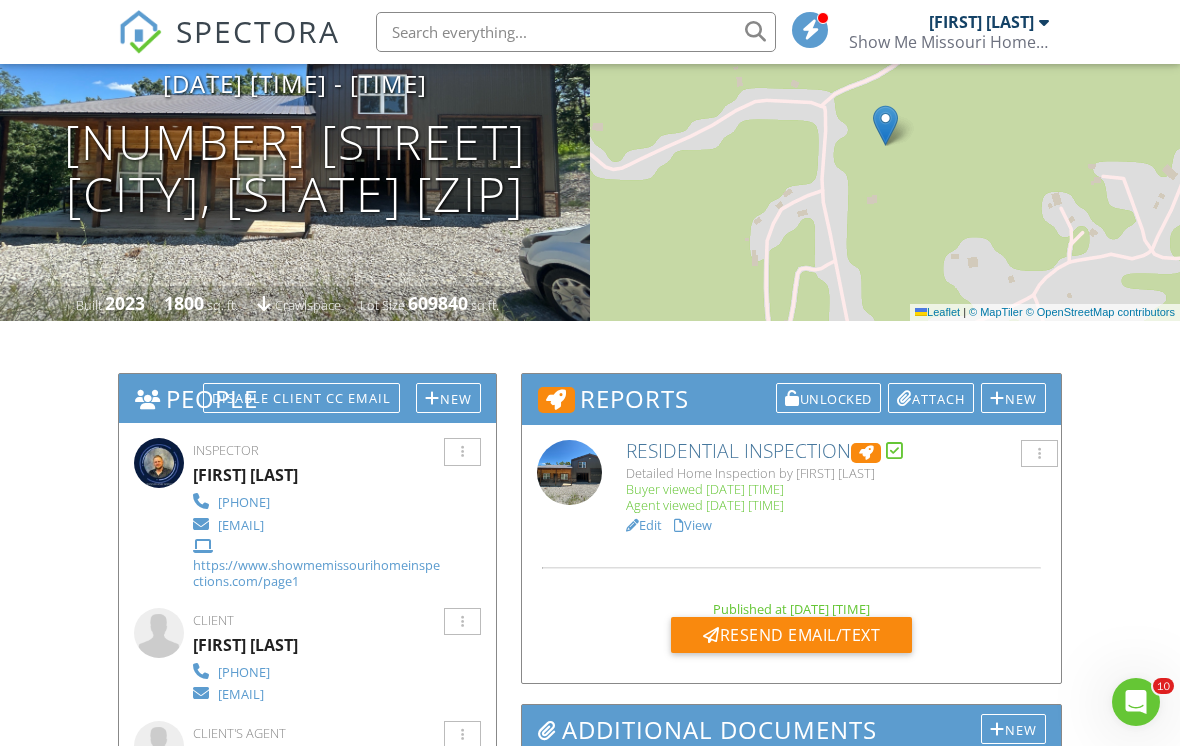 click on "Residential Inspection" at bounding box center [836, 451] 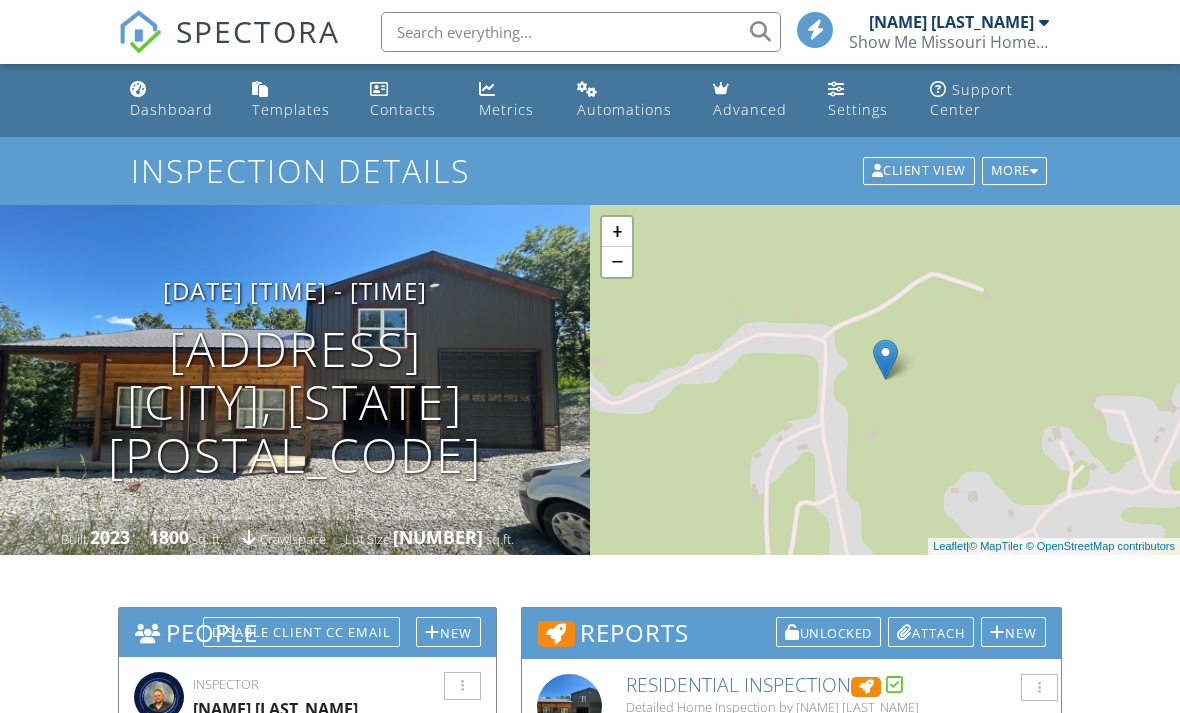 scroll, scrollTop: 0, scrollLeft: 0, axis: both 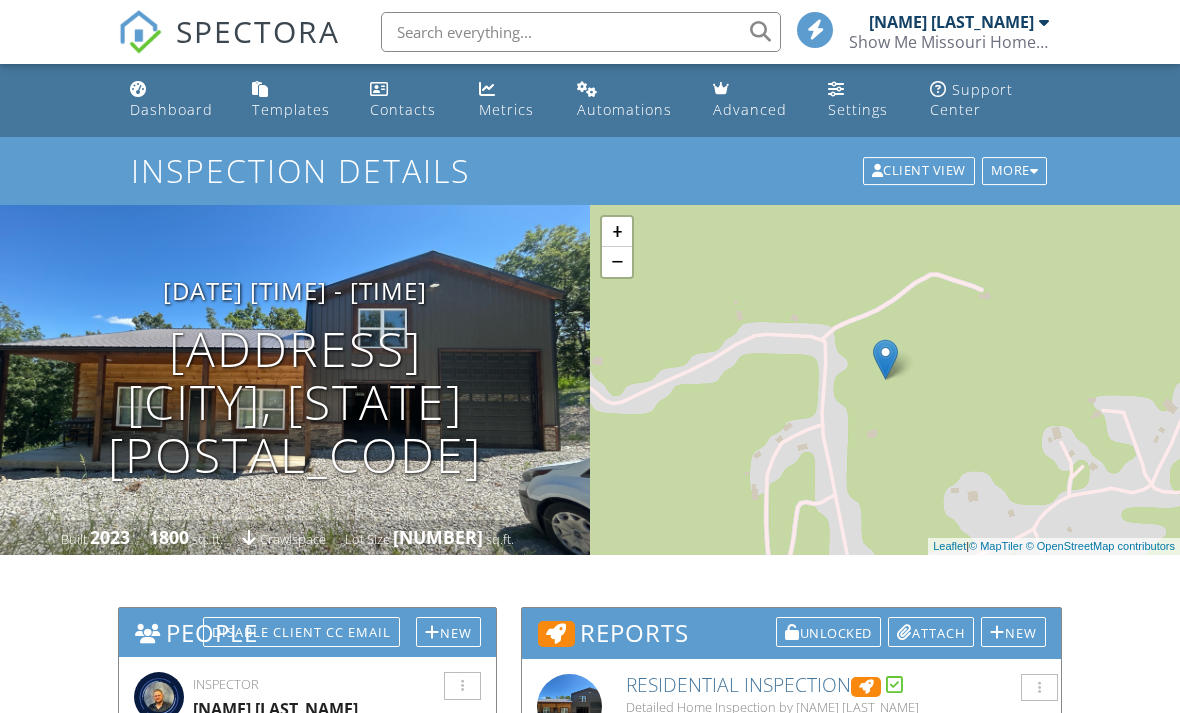 click on "+ − Leaflet  |  © MapTiler   © OpenStreetMap contributors" at bounding box center [885, 380] 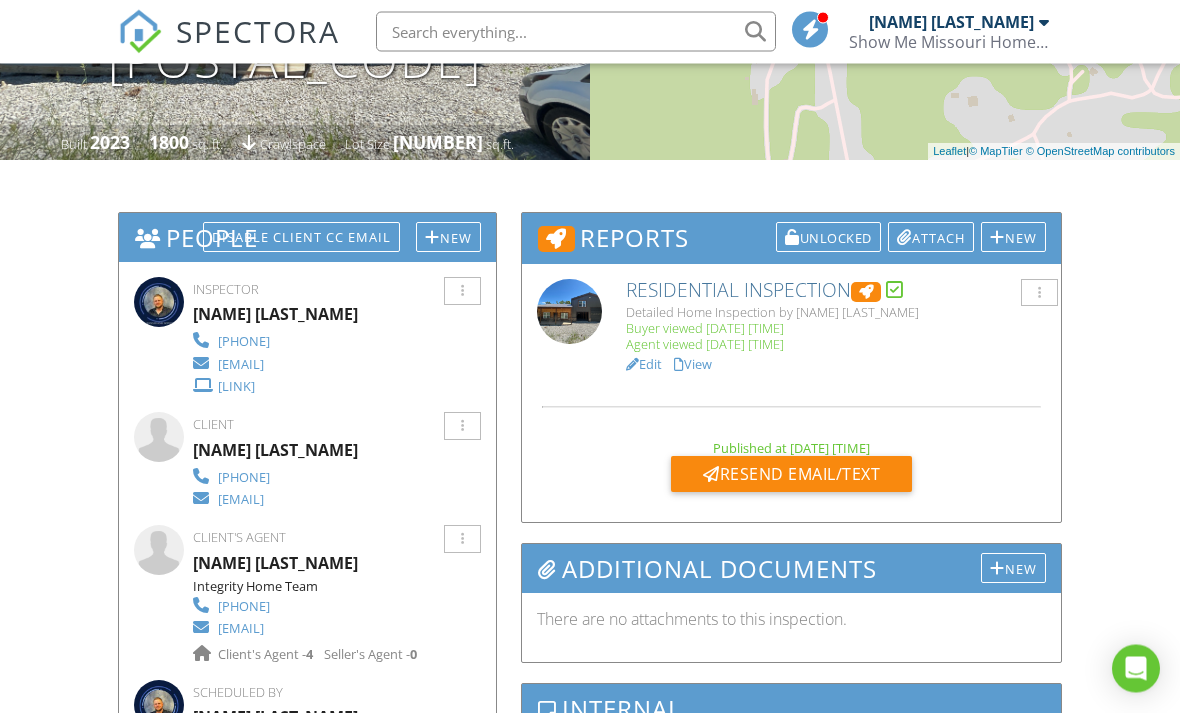 scroll, scrollTop: 395, scrollLeft: 0, axis: vertical 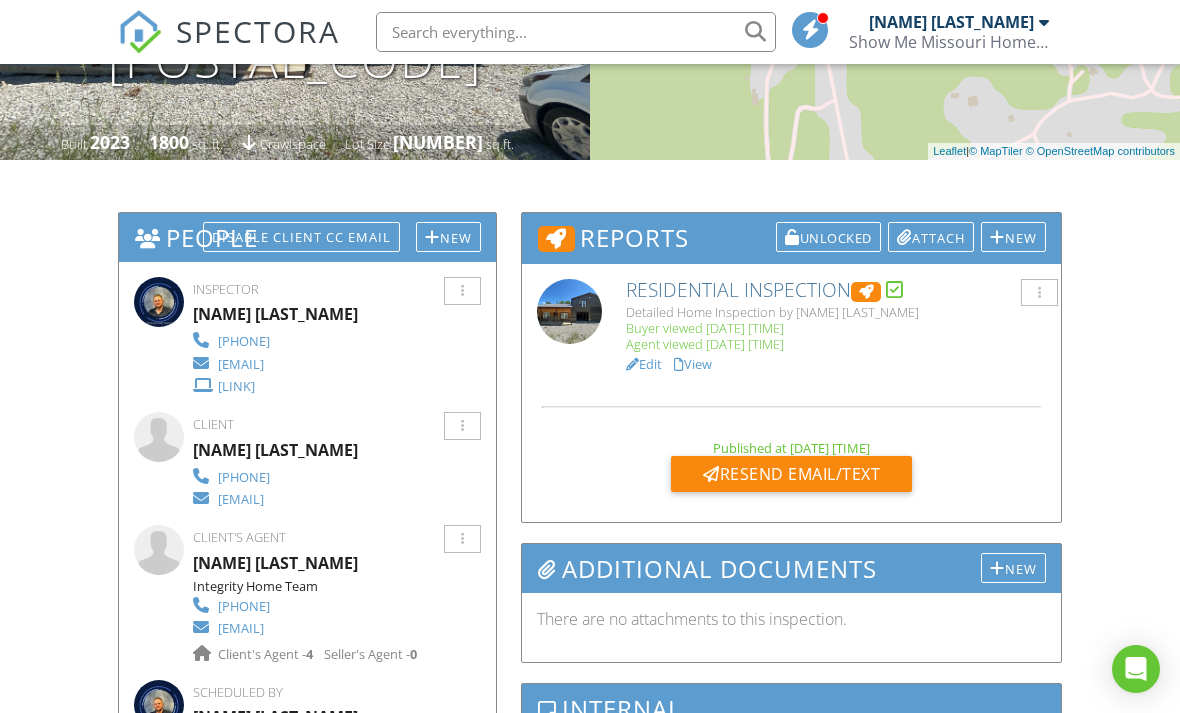 click on "View" at bounding box center (693, 364) 